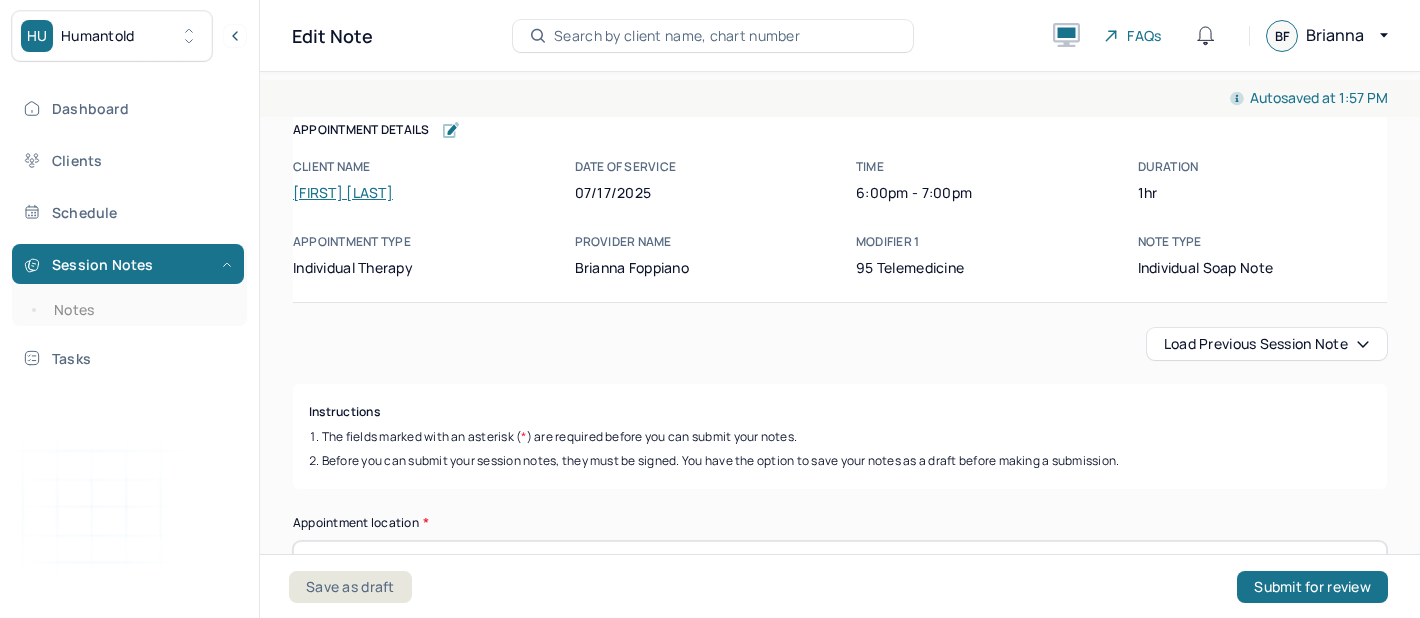 scroll, scrollTop: 0, scrollLeft: 0, axis: both 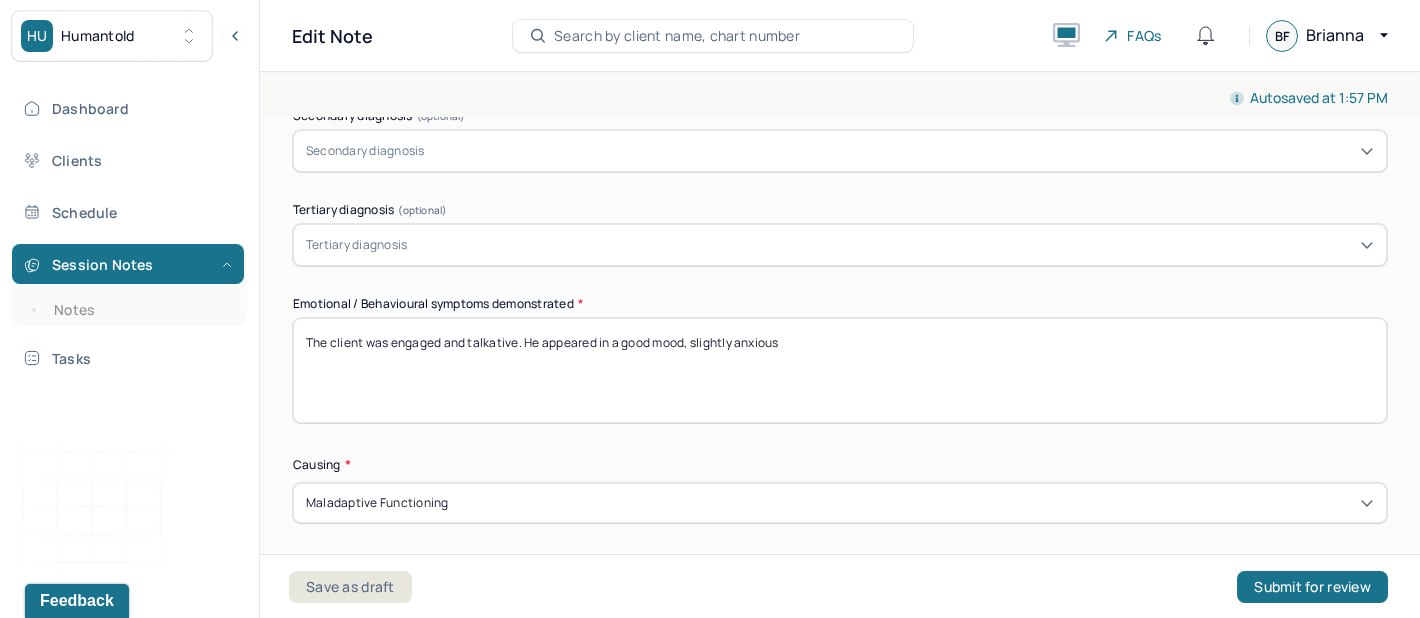 click on "The client was engaged and talkative. He appeared in a good mood, slightly anxious" at bounding box center [840, 370] 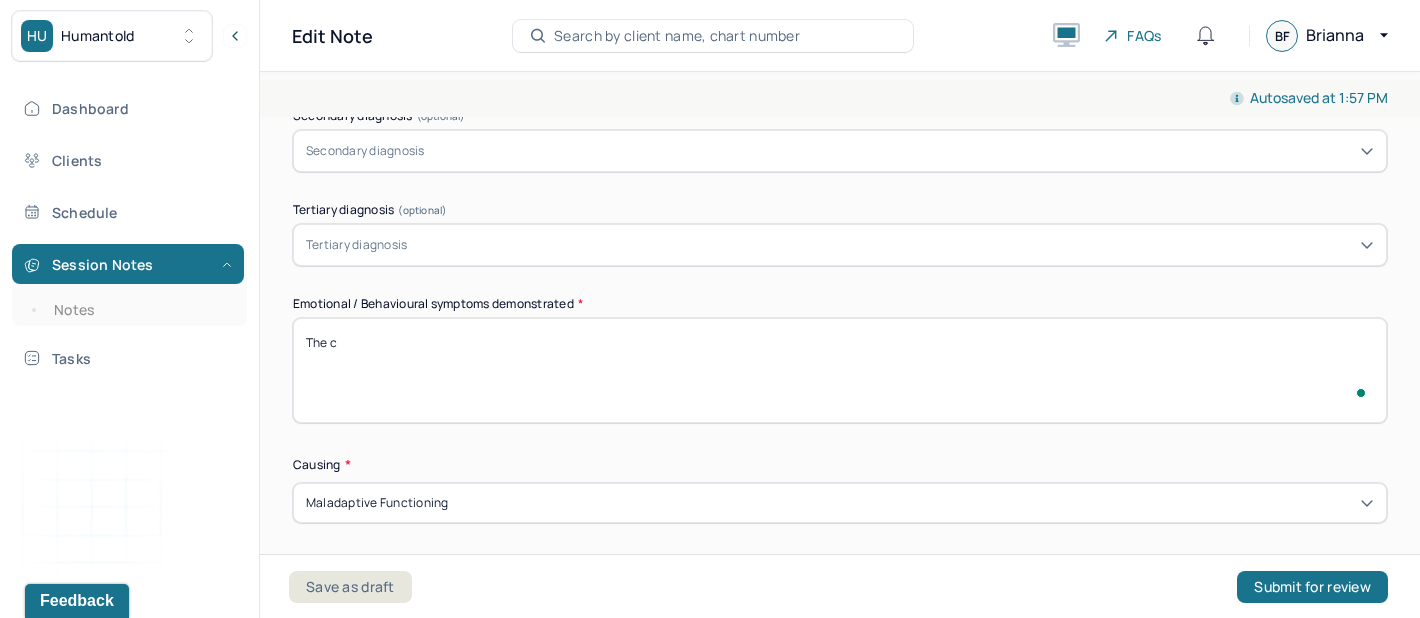 scroll, scrollTop: 860, scrollLeft: 0, axis: vertical 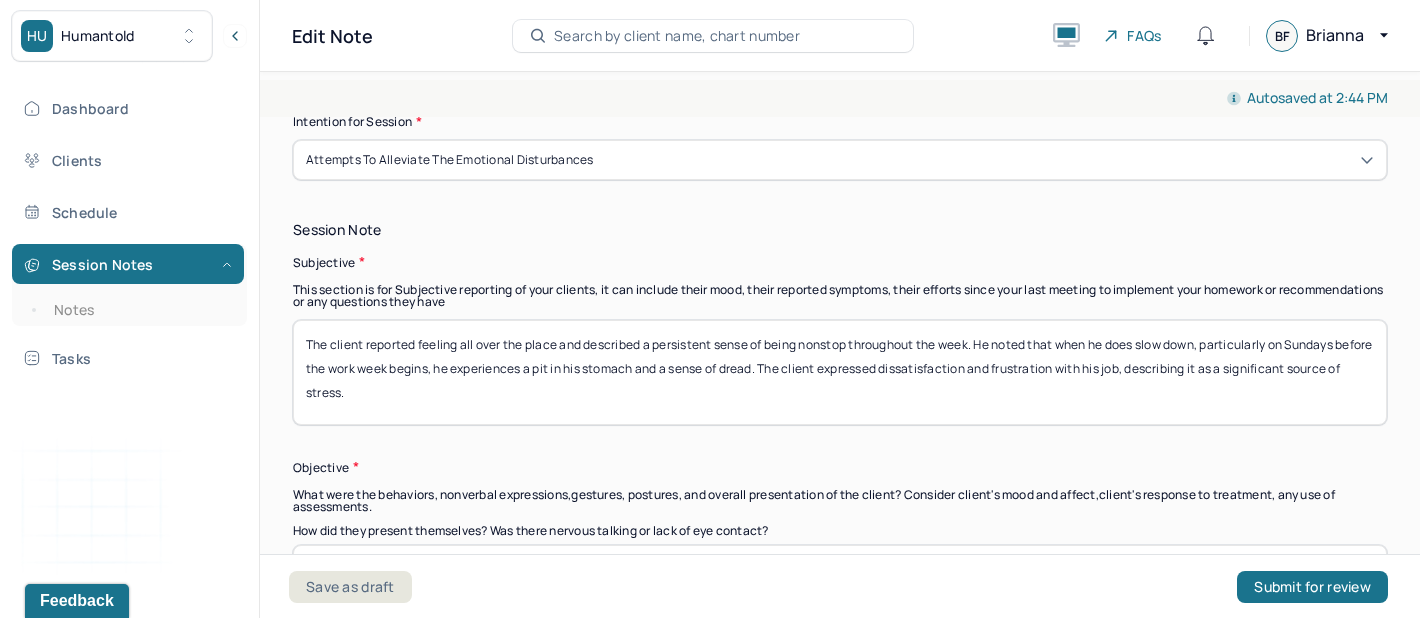 type on "The client was talkative, appeared in a good mood, slightly anxious. He reported not feeling well" 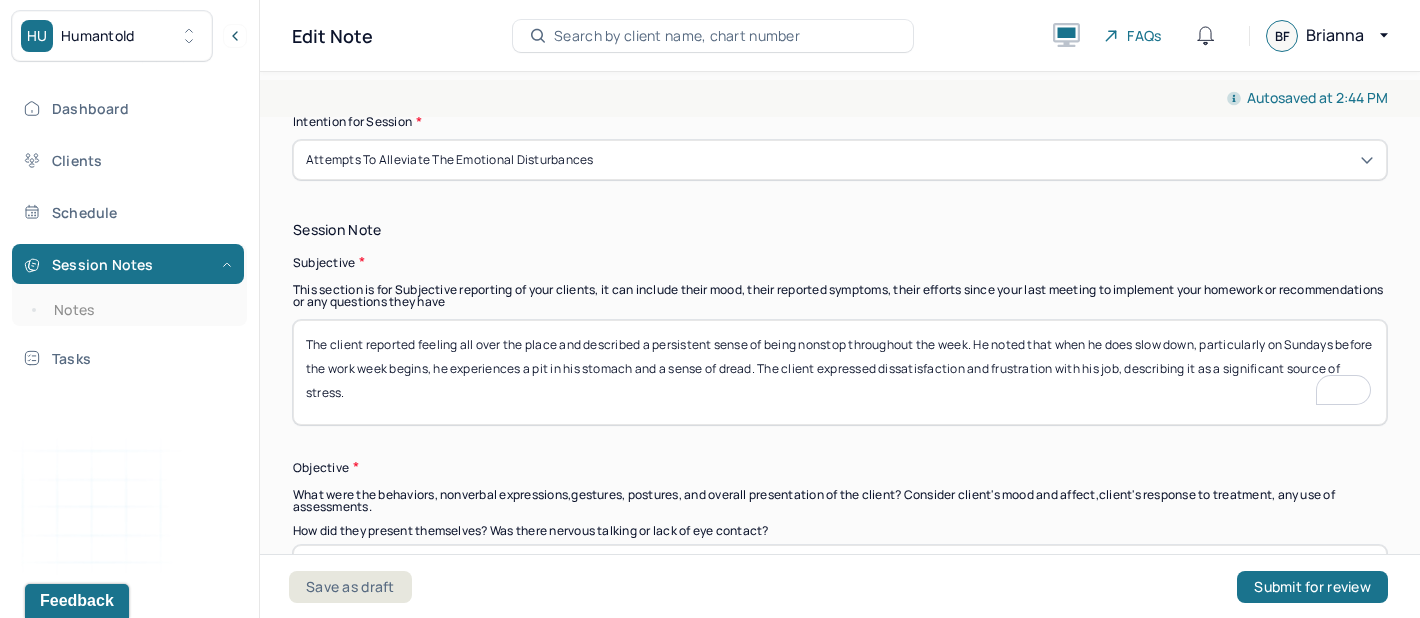 drag, startPoint x: 418, startPoint y: 393, endPoint x: 339, endPoint y: 333, distance: 99.20181 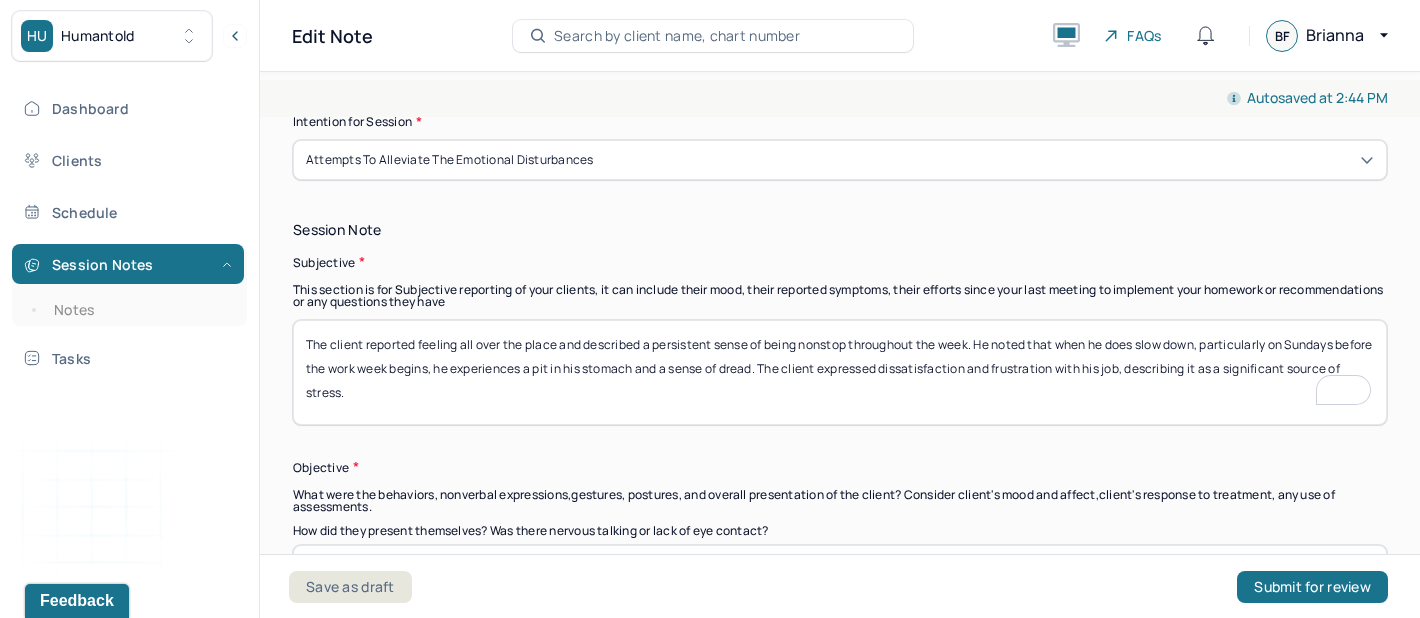 click on "The client reported feeling all over the place and described a persistent sense of being nonstop throughout the week. He noted that when he does slow down, particularly on Sundays before the work week begins, he experiences a pit in his stomach and a sense of dread. The client expressed dissatisfaction and frustration with his job, describing it as a significant source of stress." at bounding box center (840, 372) 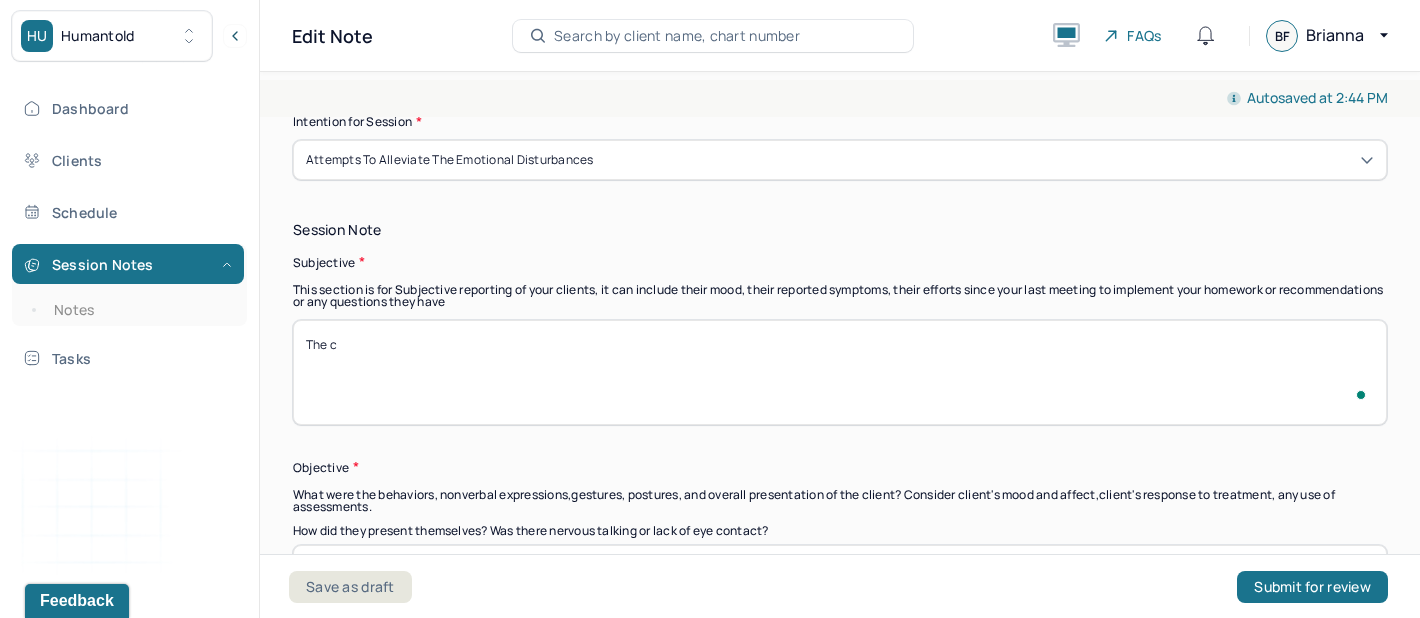 scroll, scrollTop: 1303, scrollLeft: 0, axis: vertical 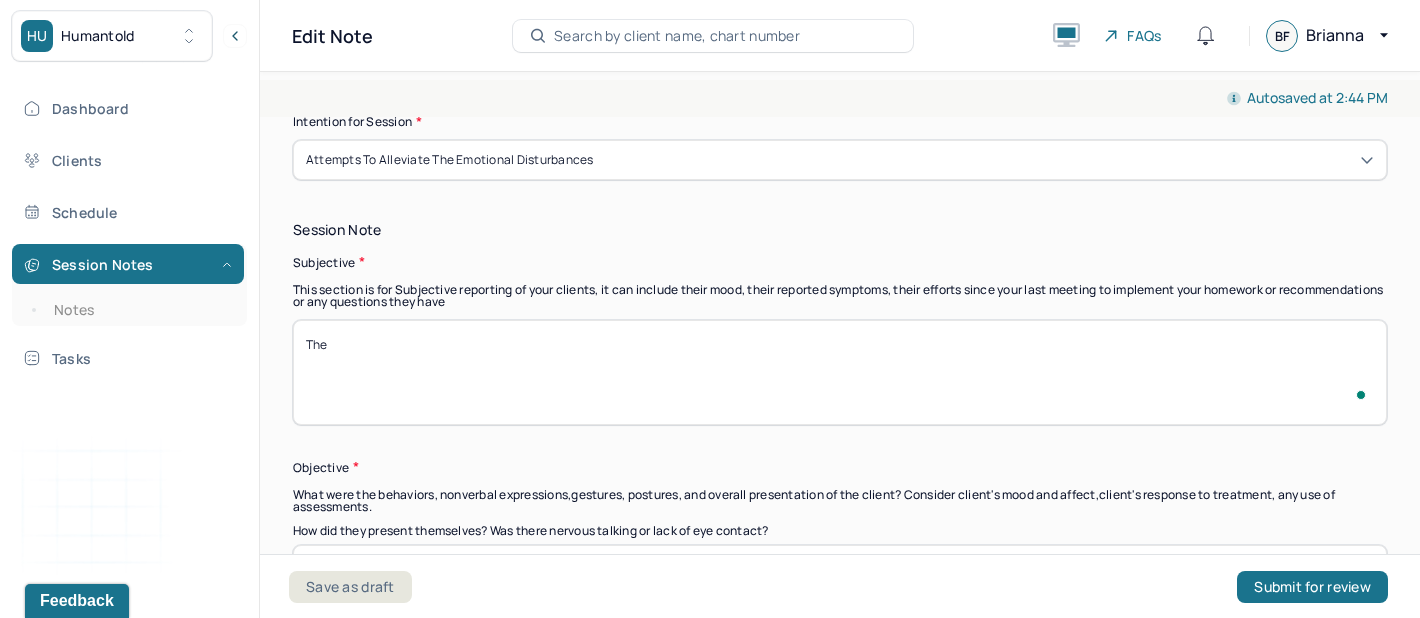 paste on "Client reported ongoing frustration in his relationship with his wife, particularly due to her insecurity. He stated, “I don’t know how to talk to her—everything becomes a fight.” He expressed that her reactions often feel immature and emotionally reactive, which increases his frustration. He described feeling overwhelmed during these interactions and admitted to walking away from conversations to avoid escalation." 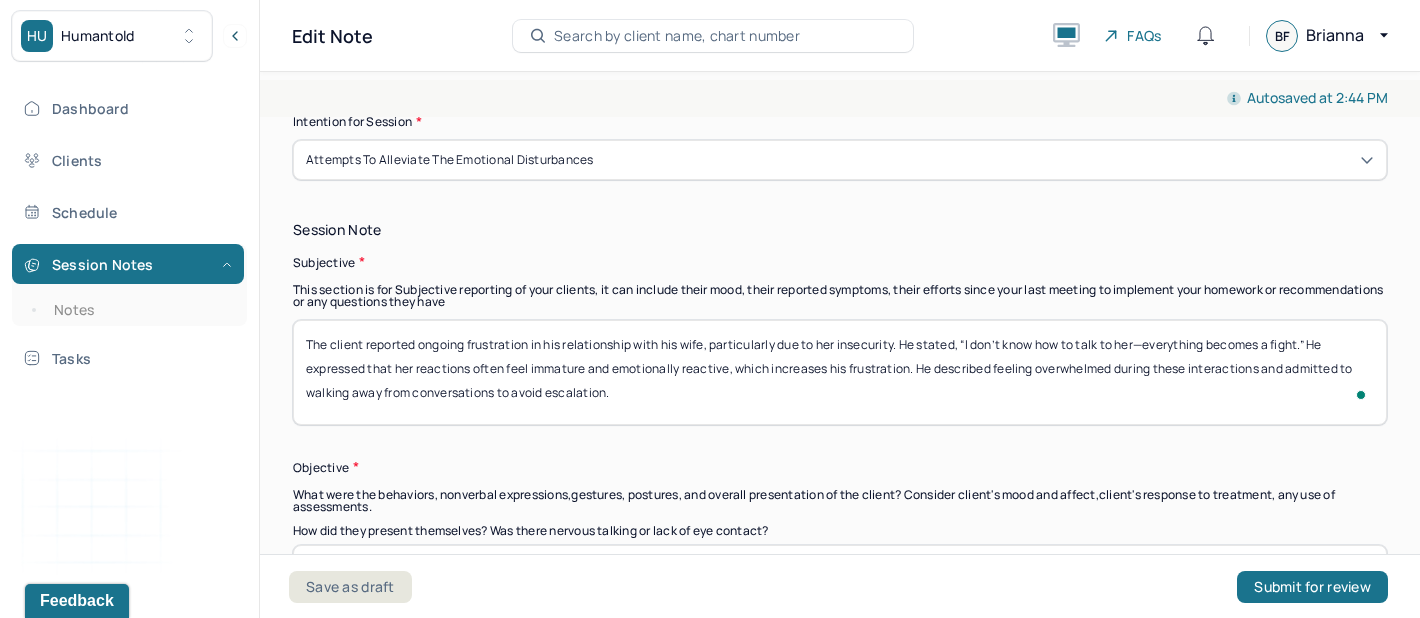 click on "The Client reported ongoing frustration in his relationship with his wife, particularly due to her insecurity. He stated, “I don’t know how to talk to her—everything becomes a fight.” He expressed that her reactions often feel immature and emotionally reactive, which increases his frustration. He described feeling overwhelmed during these interactions and admitted to walking away from conversations to avoid escalation." at bounding box center [840, 372] 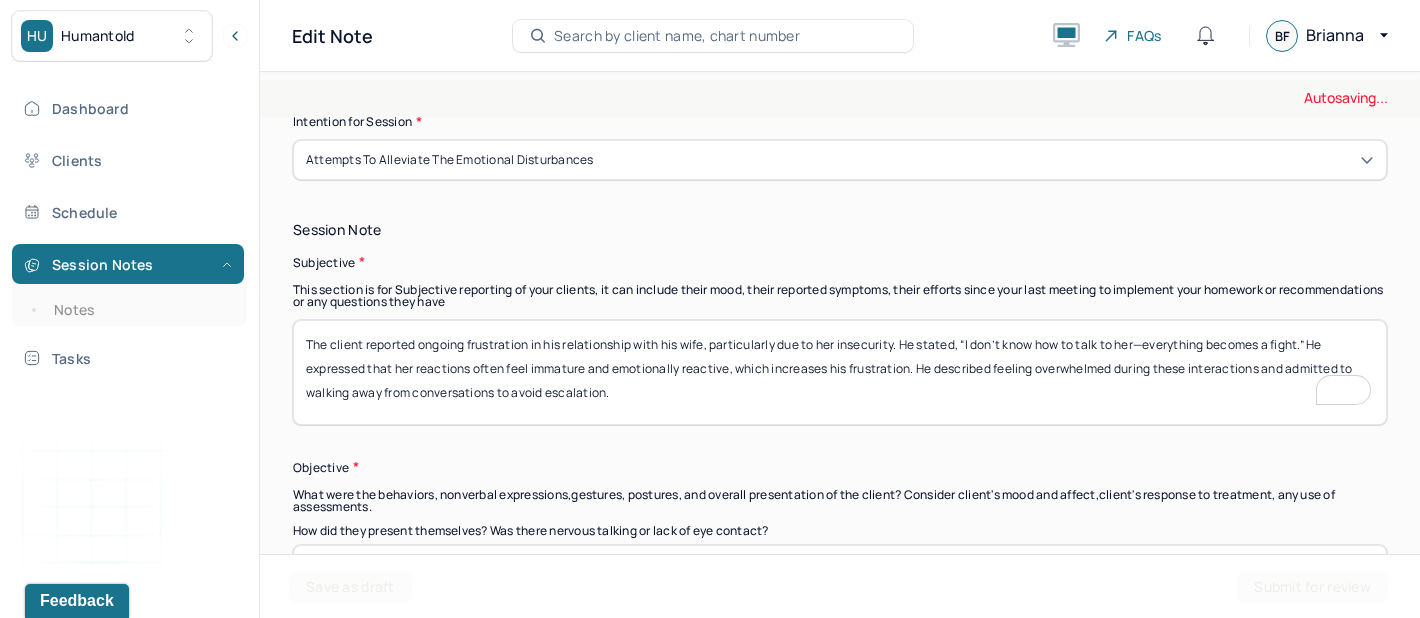 scroll, scrollTop: 1410, scrollLeft: 0, axis: vertical 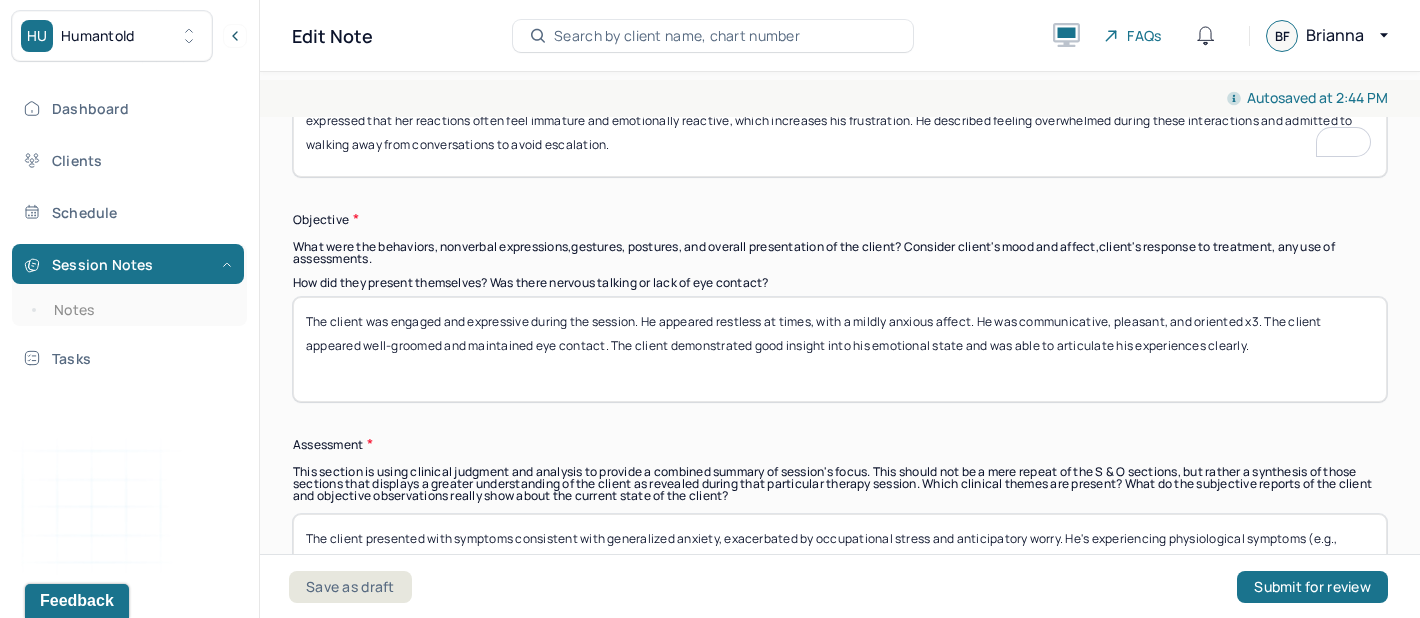 type on "The client reported ongoing frustration in his relationship with his wife, particularly due to her insecurity. He stated, “I don’t know how to talk to her—everything becomes a fight.” He expressed that her reactions often feel immature and emotionally reactive, which increases his frustration. He described feeling overwhelmed during these interactions and admitted to walking away from conversations to avoid escalation." 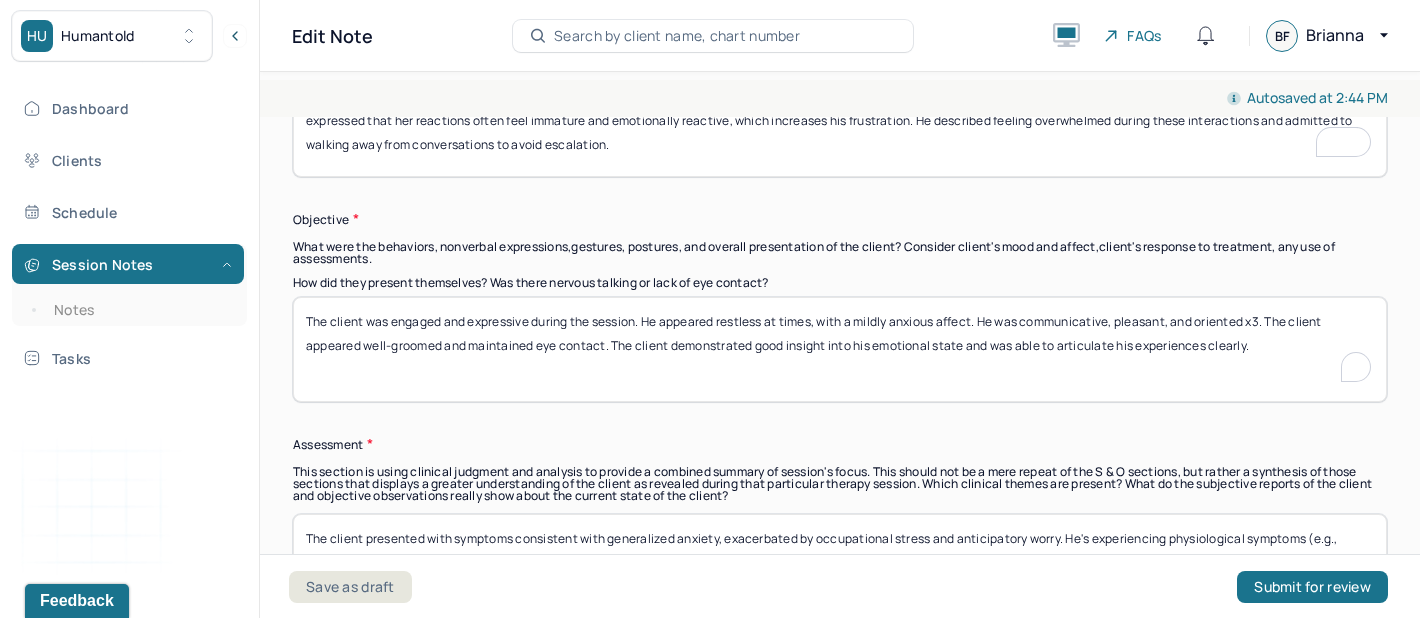 click on "The client was engaged and expressive during the session. He appeared restless at times, with a mildly anxious affect. He was communicative, pleasant, and oriented x3. The client appeared well-groomed and maintained eye contact. The client demonstrated good insight into his emotional state and was able to articulate his experiences clearly." at bounding box center (840, 349) 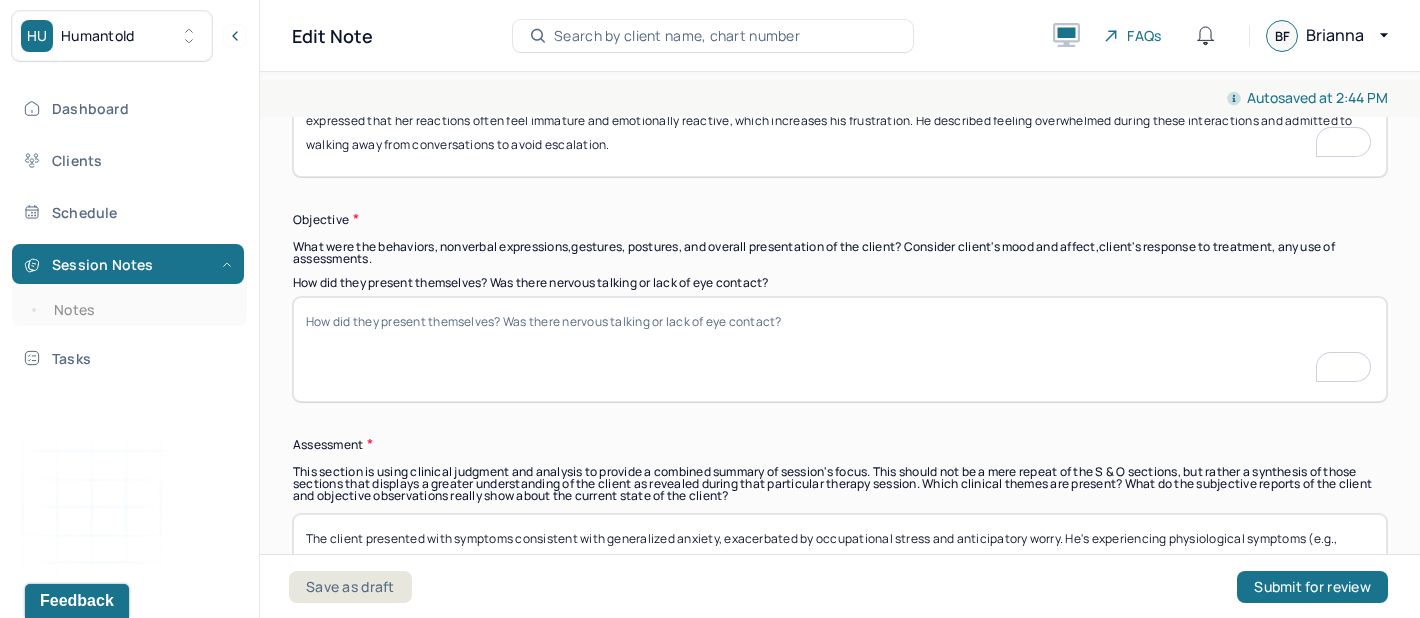 paste on "Client appeared well-groomed and engaged throughout the session. His speech was clear, and thought processes were logical and goal-directed. He displayed signs of emotional strain when discussing his relationship" 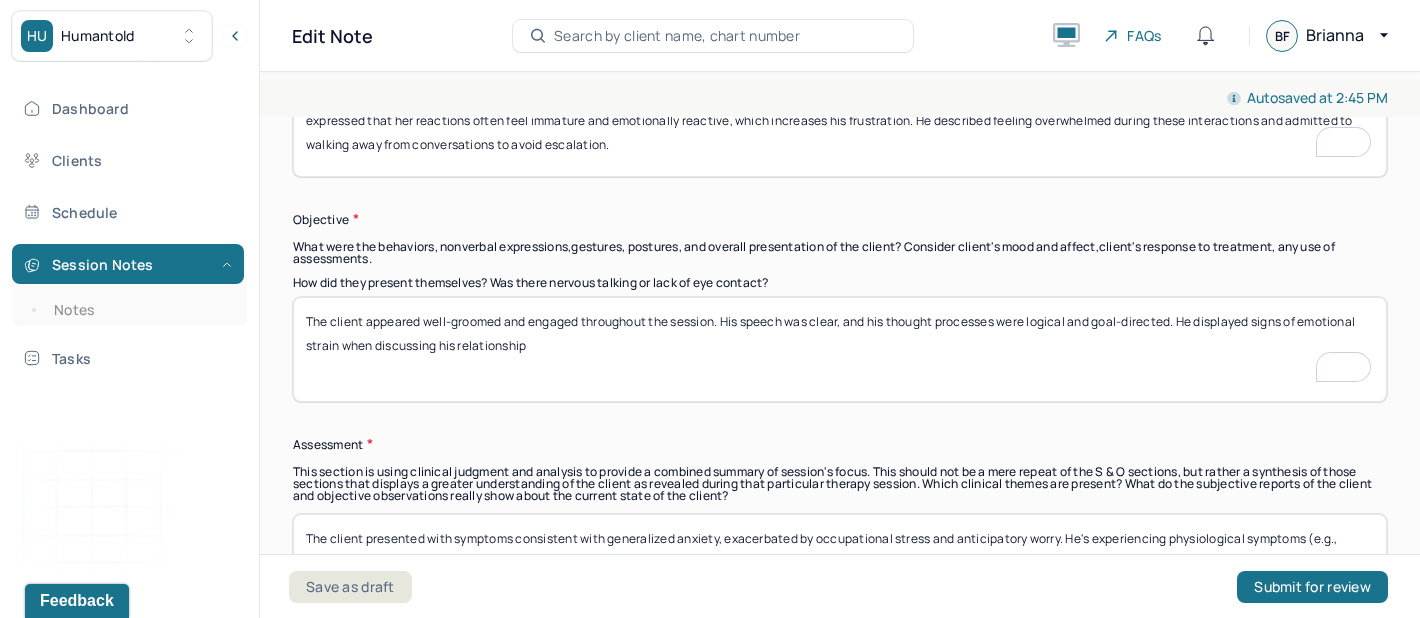 click on "The client appeared well-groomed and engaged throughout the session. His speech was clear, and his thought processes were logical and goal-directed. He displayed signs of emotional strain when discussing his relationship" at bounding box center [840, 349] 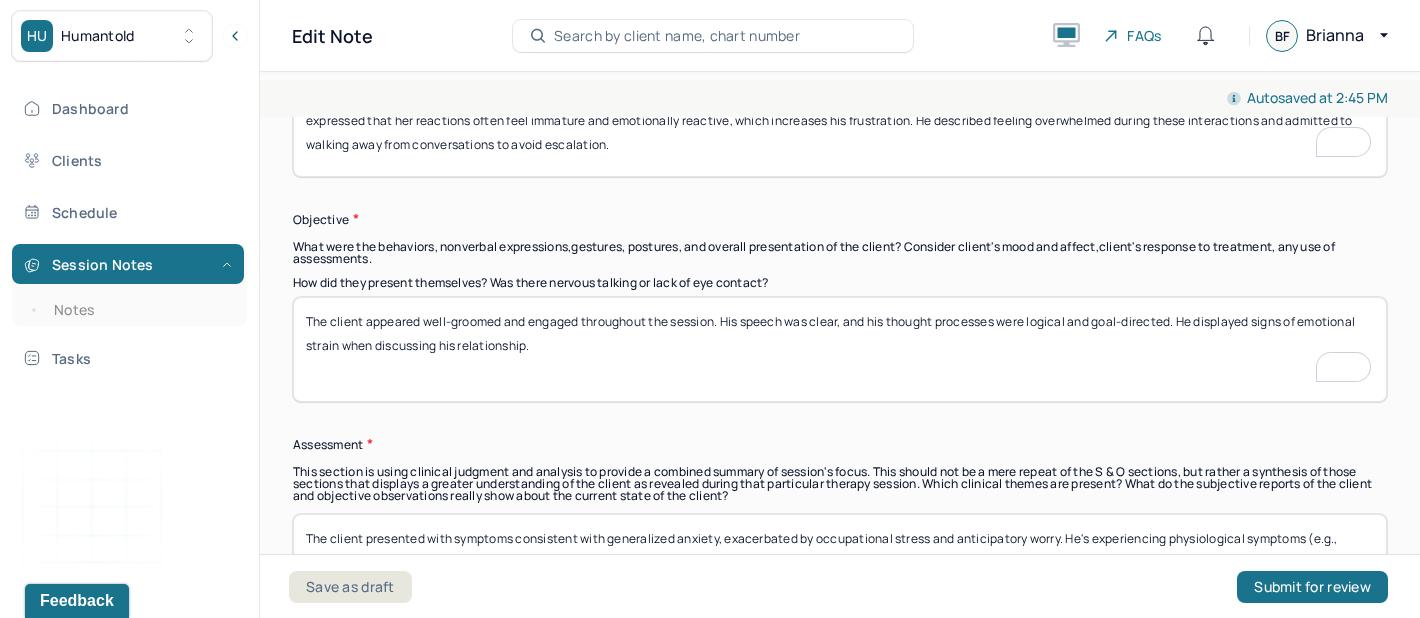 paste on "espite visible frustration, the client remained cooperative and reflective during the session. He demonstrated a willingness to explore his role in the relational conflict but expressed difficulty in managing his emotional responses in the moment." 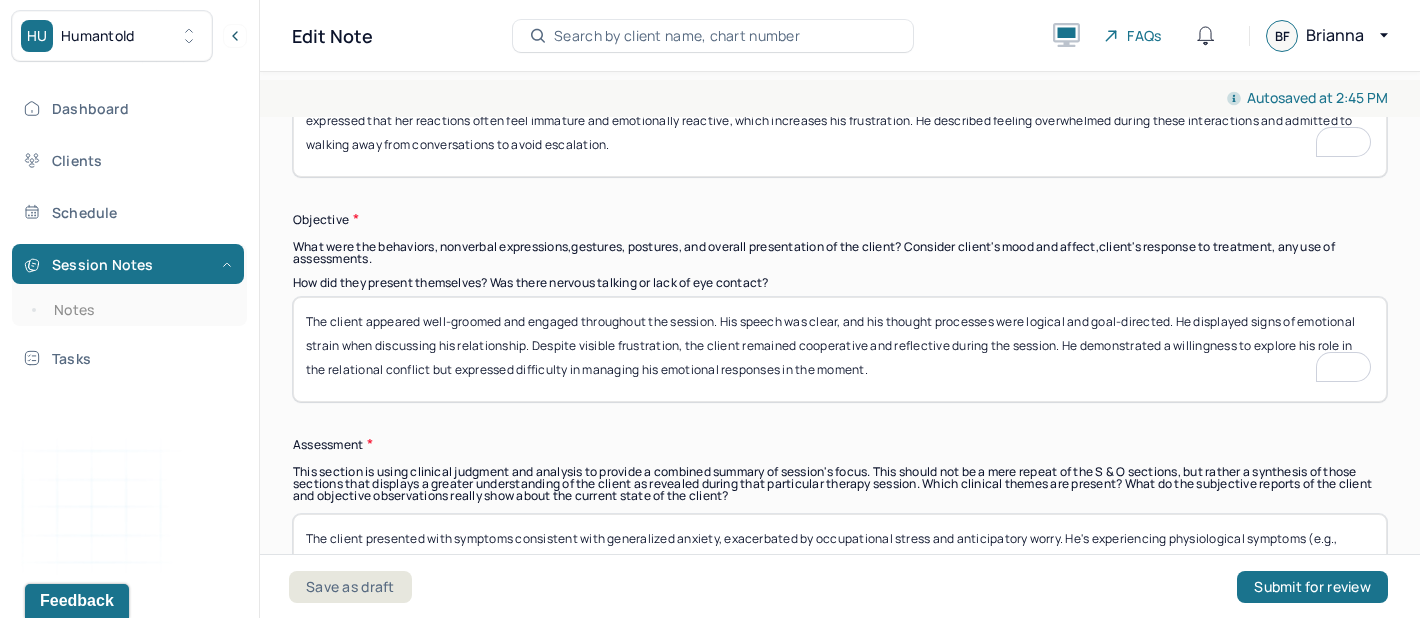 scroll, scrollTop: 1716, scrollLeft: 0, axis: vertical 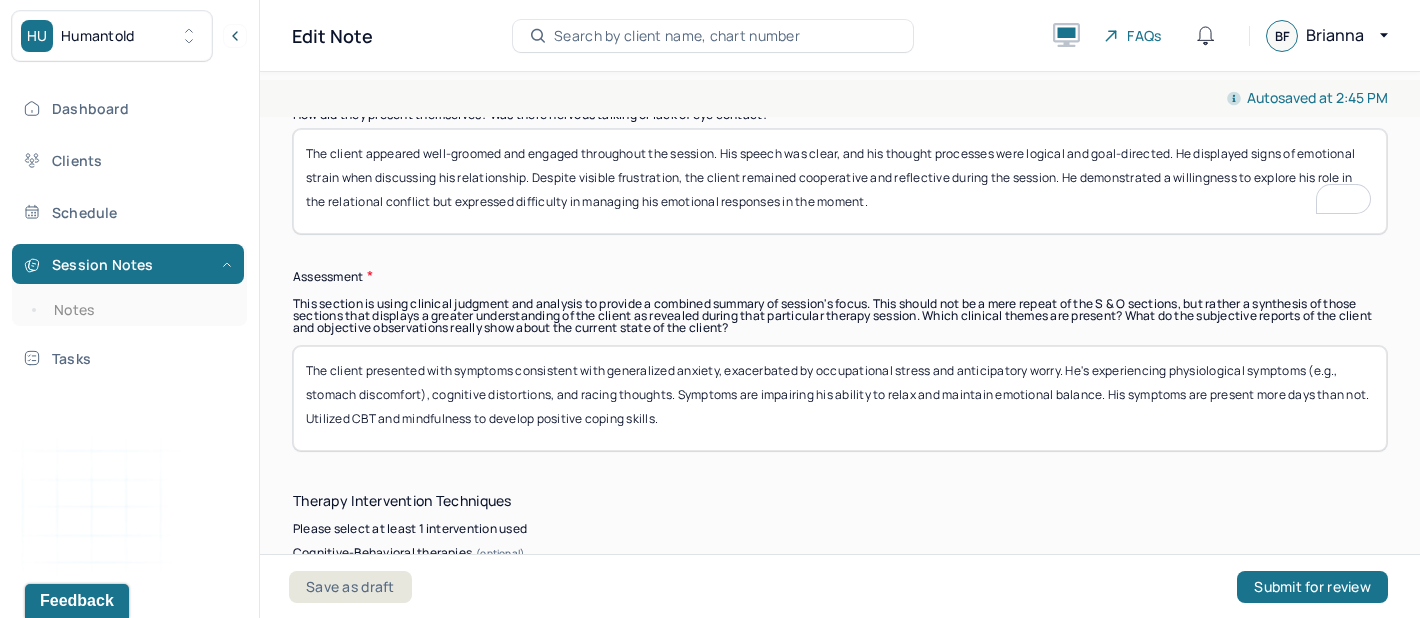 type on "The client appeared well-groomed and engaged throughout the session. His speech was clear, and his thought processes were logical and goal-directed. He displayed signs of emotional strain when discussing his relationship. Despite visible frustration, the client remained cooperative and reflective during the session. He demonstrated a willingness to explore his role in the relational conflict but expressed difficulty in managing his emotional responses in the moment." 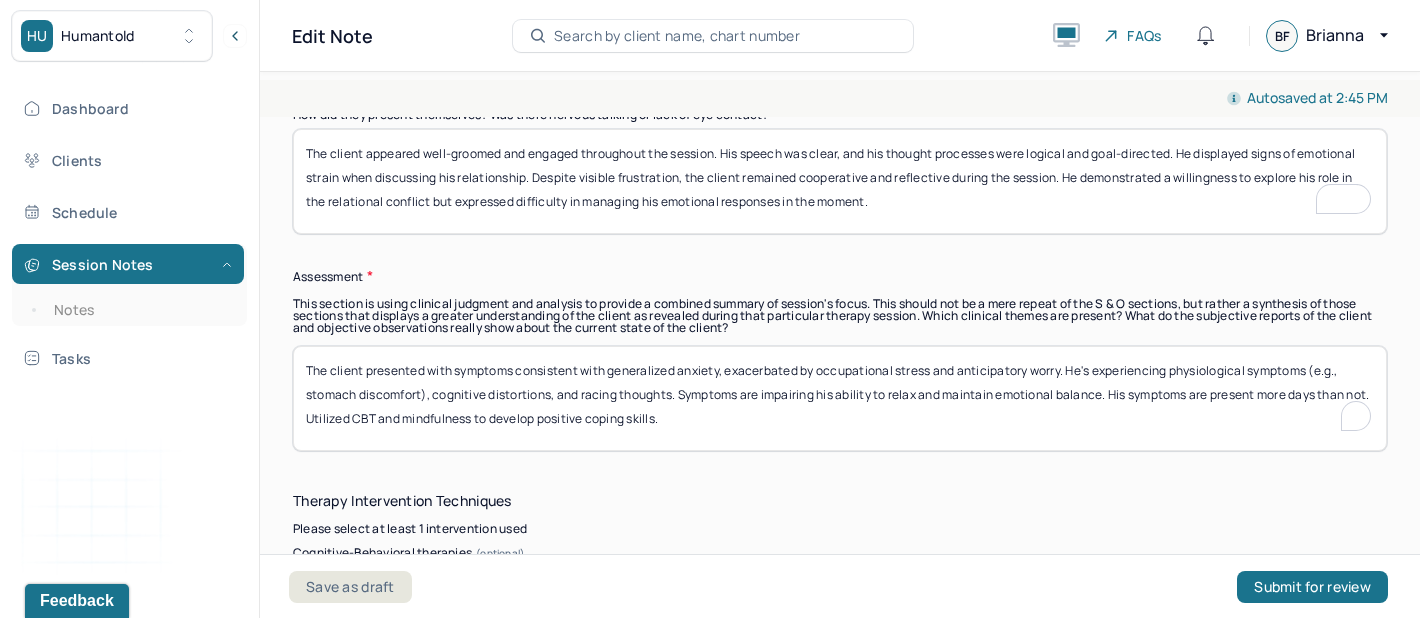 click on "The client presented with symptoms consistent with generalized anxiety, exacerbated by occupational stress and anticipatory worry. He's experiencing physiological symptoms (e.g., stomach discomfort), cognitive distortions, and racing thoughts. Symptoms are impairing his ability to relax and maintain emotional balance. His symptoms are present more days than not. Utilized CBT and mindfulness to develop positive coping skills." at bounding box center [840, 398] 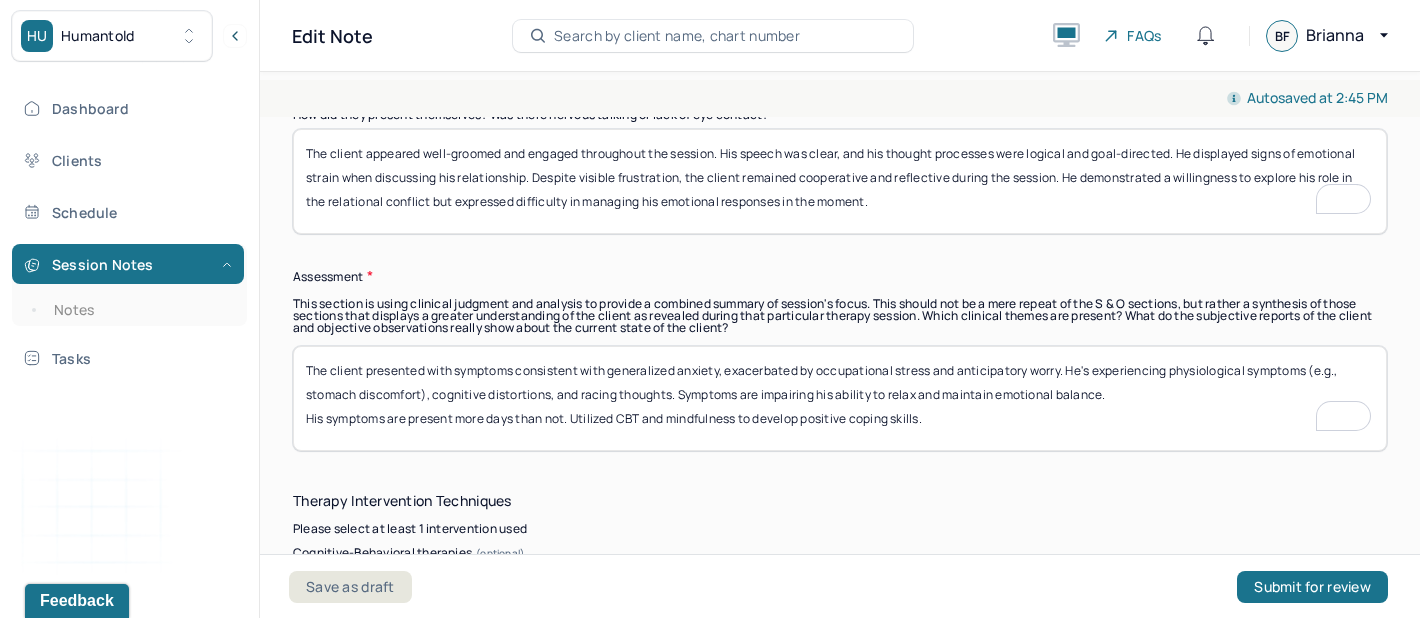scroll, scrollTop: 1719, scrollLeft: 0, axis: vertical 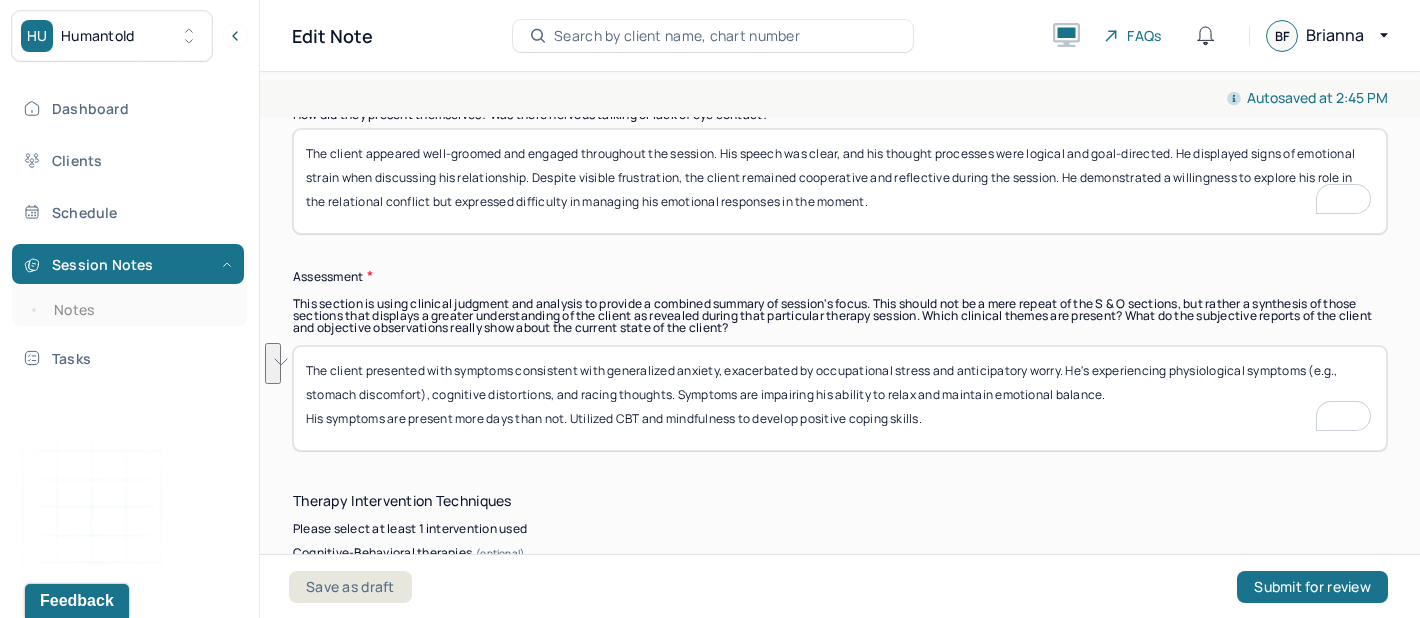 drag, startPoint x: 1121, startPoint y: 399, endPoint x: 267, endPoint y: 376, distance: 854.3097 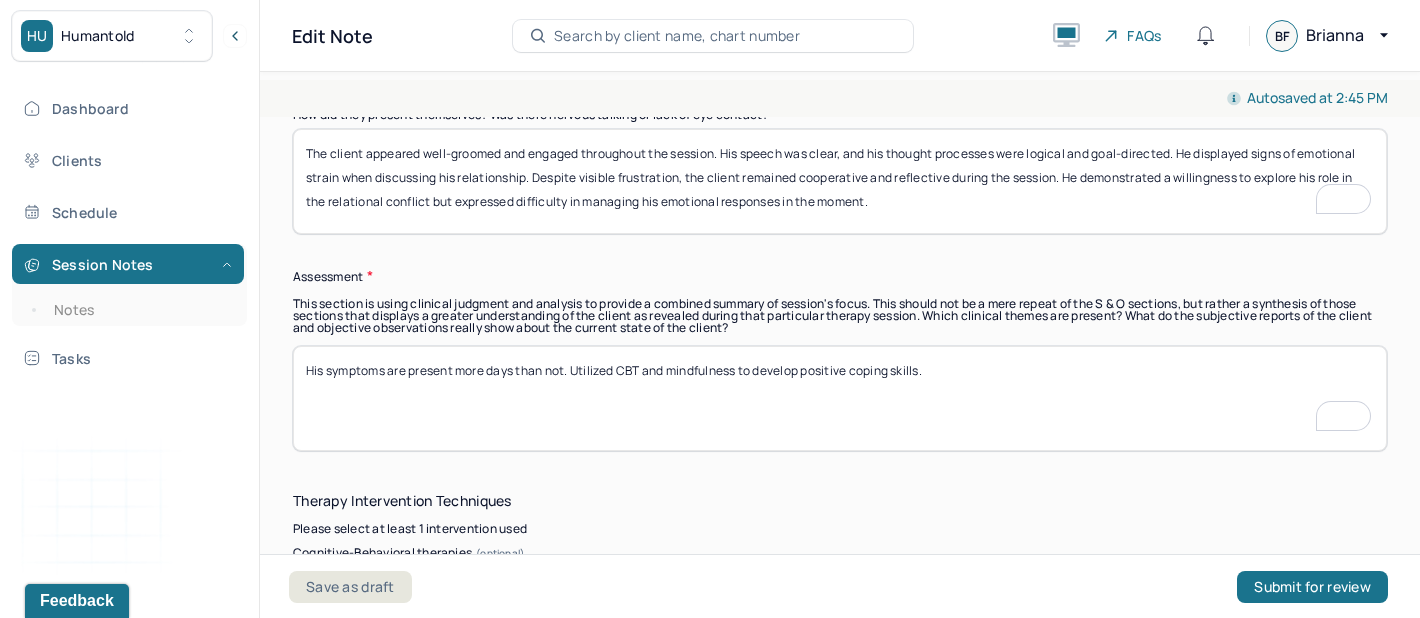 scroll, scrollTop: 1593, scrollLeft: 0, axis: vertical 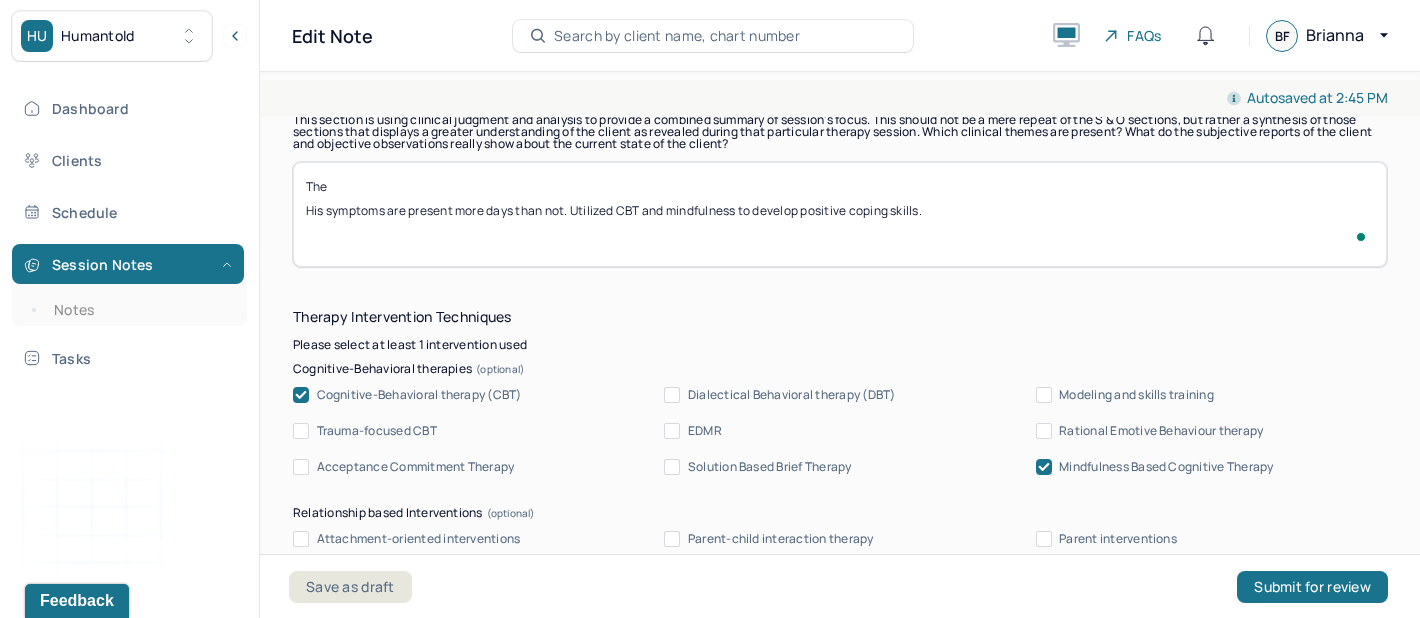 paste on "Client presents with symptoms of emotional dysregulation, including irritability, persistent frustration, and difficulty managing anger during interpersonal conflict. He reports patterns of withdrawal (e.g., walking away, shutting down communication) in response to emotional overwhelm. Symptoms also include cognitive rumination (“going in circles”), indecision regarding the future of the relationship, and signs of relational burnout." 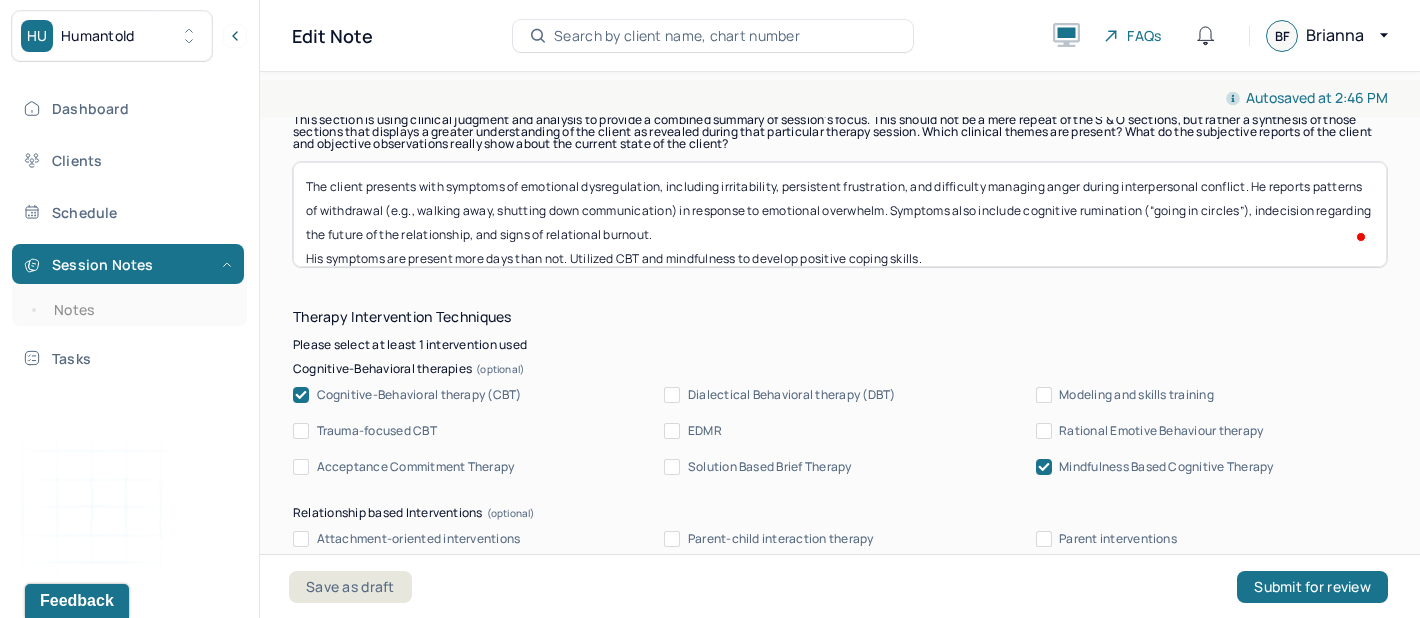 click on "The Client presents with symptoms of emotional dysregulation, including irritability, persistent frustration, and difficulty managing anger during interpersonal conflict. He reports patterns of withdrawal (e.g., walking away, shutting down communication) in response to emotional overwhelm. Symptoms also include cognitive rumination (“going in circles”), indecision regarding the future of the relationship, and signs of relational burnout.
His symptoms are present more days than not. Utilized CBT and mindfulness to develop positive coping skills." at bounding box center (840, 214) 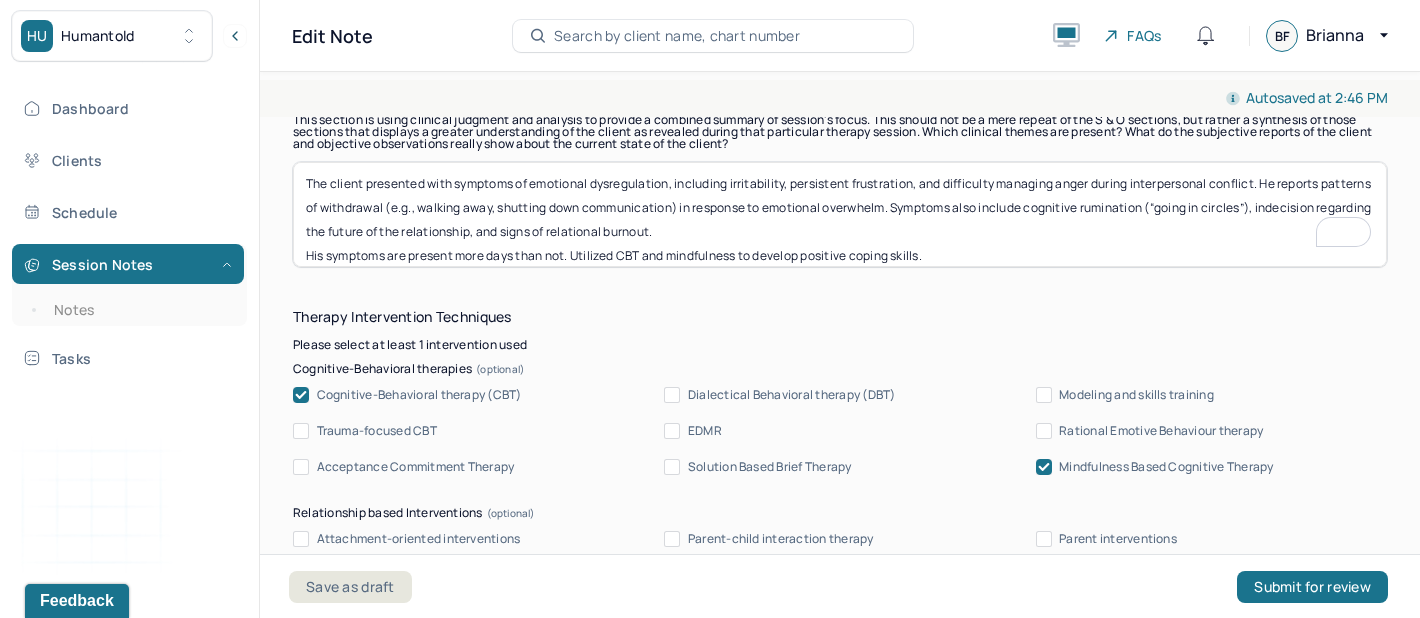 click on "The client presented with symptoms of emotional dysregulation, including irritability, persistent frustration, and difficulty managing anger during interpersonal conflict. He reports patterns of withdrawal (e.g., walking away, shutting down communication) in response to emotional overwhelm. Symptoms also include cognitive rumination (“going in circles”), indecision regarding the future of the relationship, and signs of relational burnout.
His symptoms are present more days than not. Utilized CBT and mindfulness to develop positive coping skills." at bounding box center (840, 214) 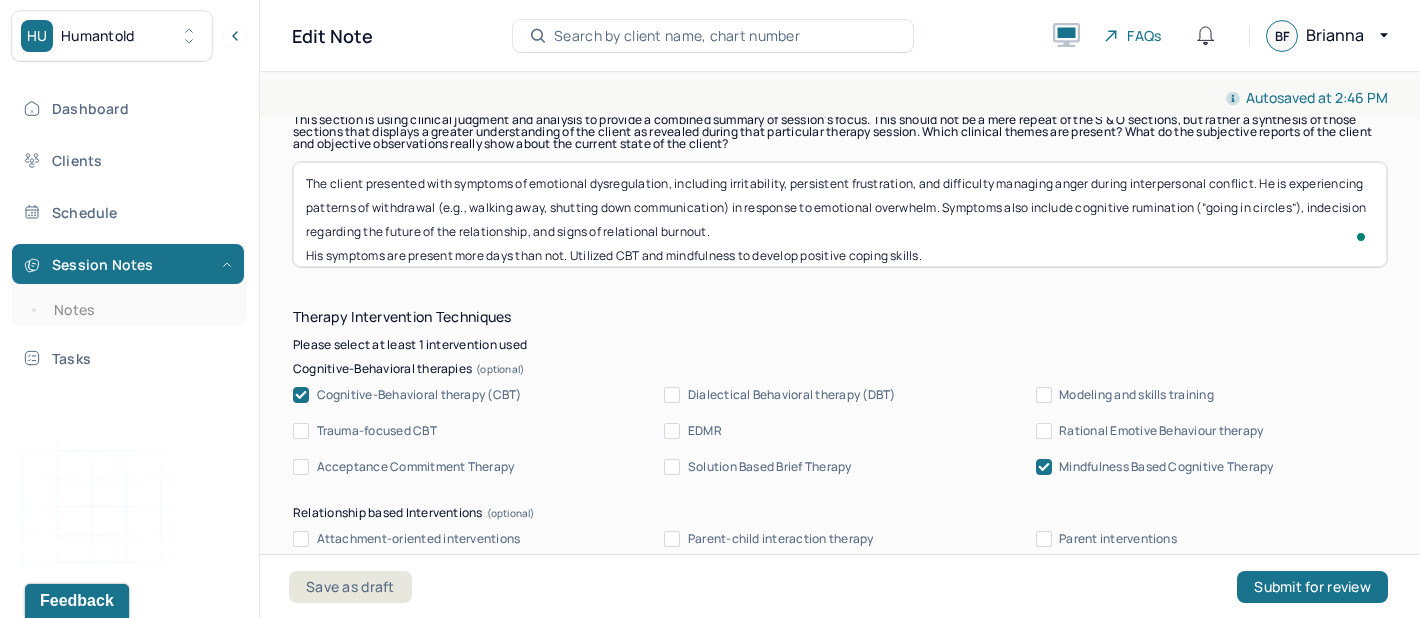 click on "The client presented with symptoms of emotional dysregulation, including irritability, persistent frustration, and difficulty managing anger during interpersonal conflict. He reports patterns of withdrawal (e.g., walking away, shutting down communication) in response to emotional overwhelm. Symptoms also include cognitive rumination (“going in circles”), indecision regarding the future of the relationship, and signs of relational burnout.
His symptoms are present more days than not. Utilized CBT and mindfulness to develop positive coping skills." at bounding box center [840, 214] 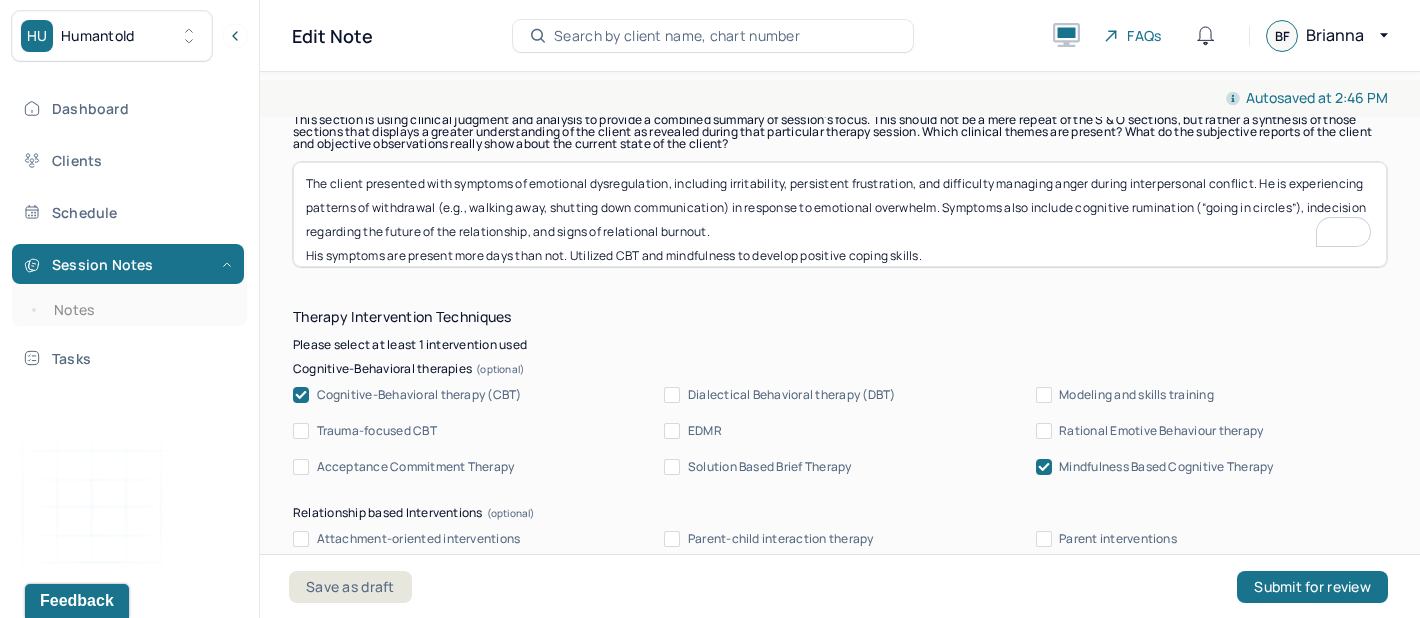 click on "The client presented with symptoms of emotional dysregulation, including irritability, persistent frustration, and difficulty managing anger during interpersonal conflict. He is experiencing patterns of withdrawal (e.g., walking away, shutting down communication) in response to emotional overwhelm. Symptoms also include cognitive rumination (“going in circles”), indecision regarding the future of the relationship, and signs of relational burnout.
His symptoms are present more days than not. Utilized CBT and mindfulness to develop positive coping skills." at bounding box center (840, 214) 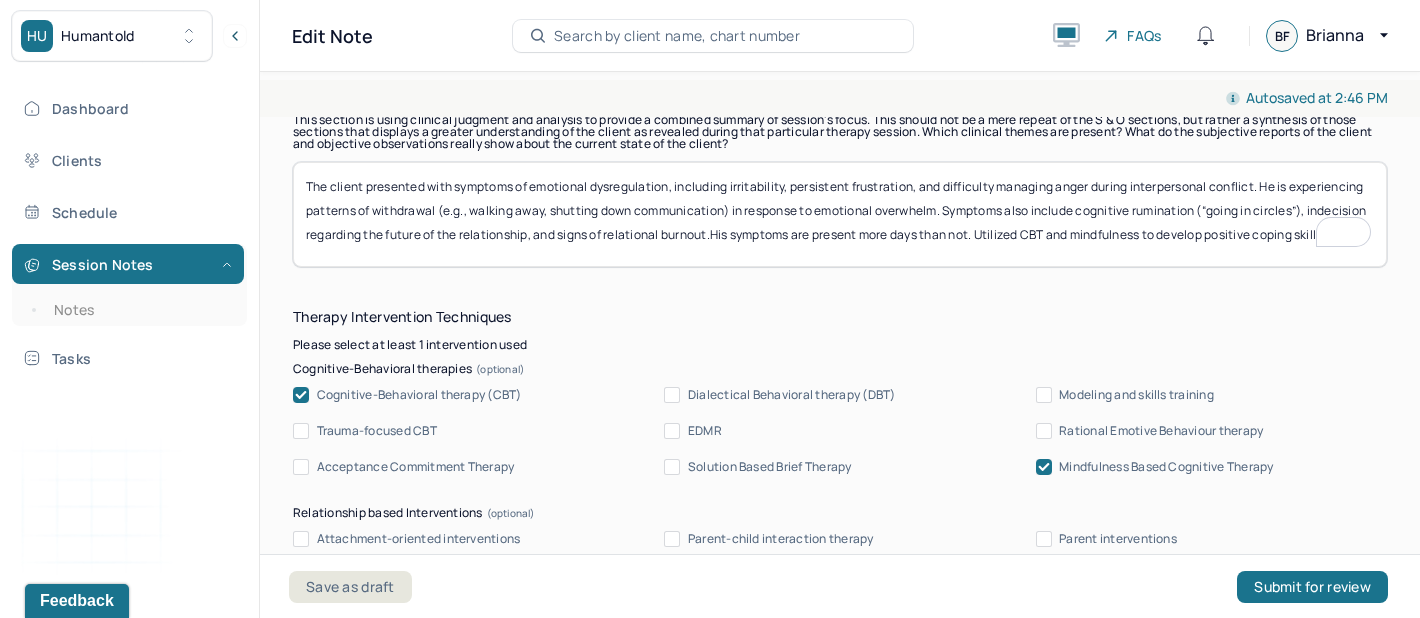 scroll, scrollTop: 0, scrollLeft: 0, axis: both 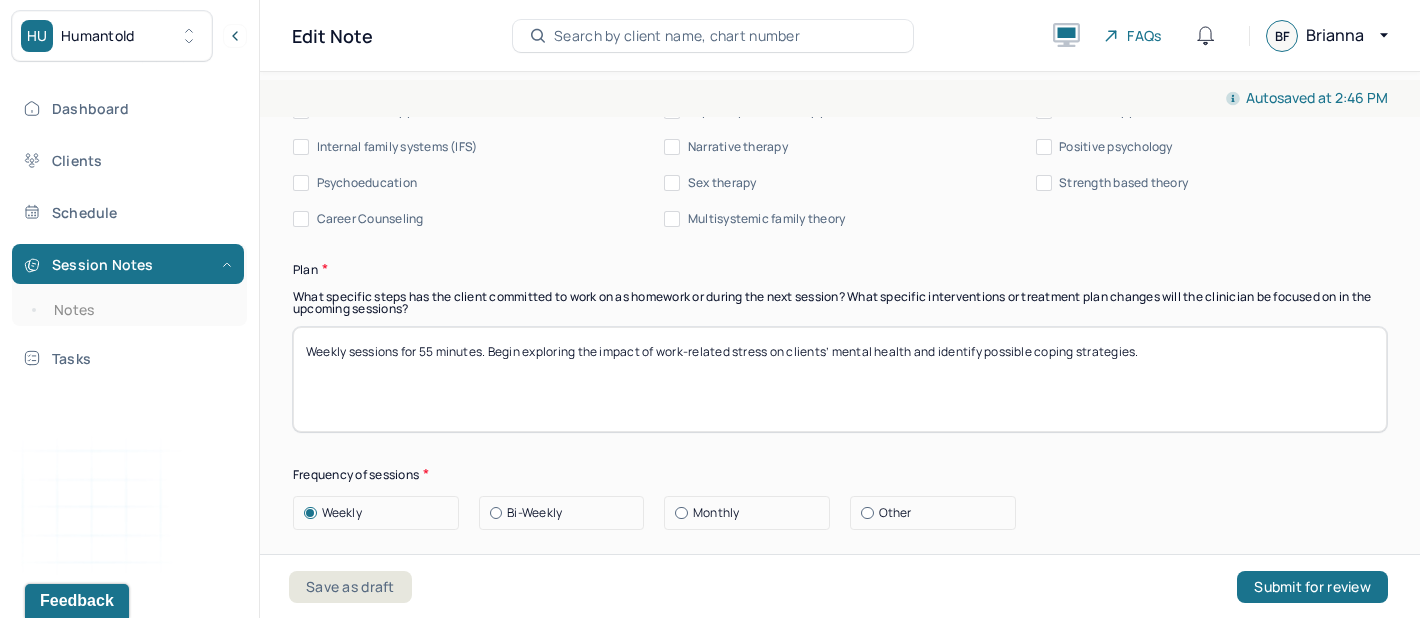 type on "The client presented with symptoms of emotional dysregulation, including irritability, persistent frustration, and difficulty managing anger during interpersonal conflict. He is experiencing patterns of withdrawal (e.g., walking away, shutting down communication) in response to emotional overwhelm. Symptoms also include cognitive rumination (“going in circles”), indecision regarding the future of the relationship, and signs of relational burnout. His symptoms are present more days than not. Utilized CBT and mindfulness to develop positive coping skills." 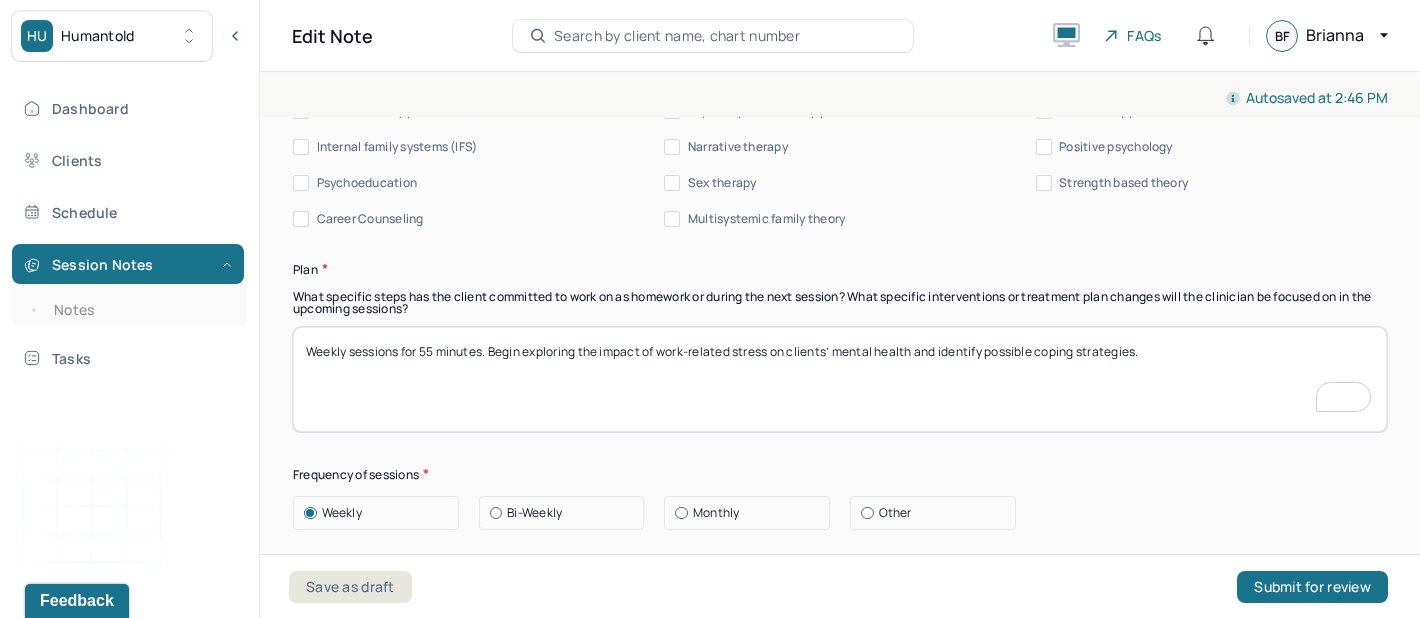 drag, startPoint x: 492, startPoint y: 343, endPoint x: 1154, endPoint y: 350, distance: 662.037 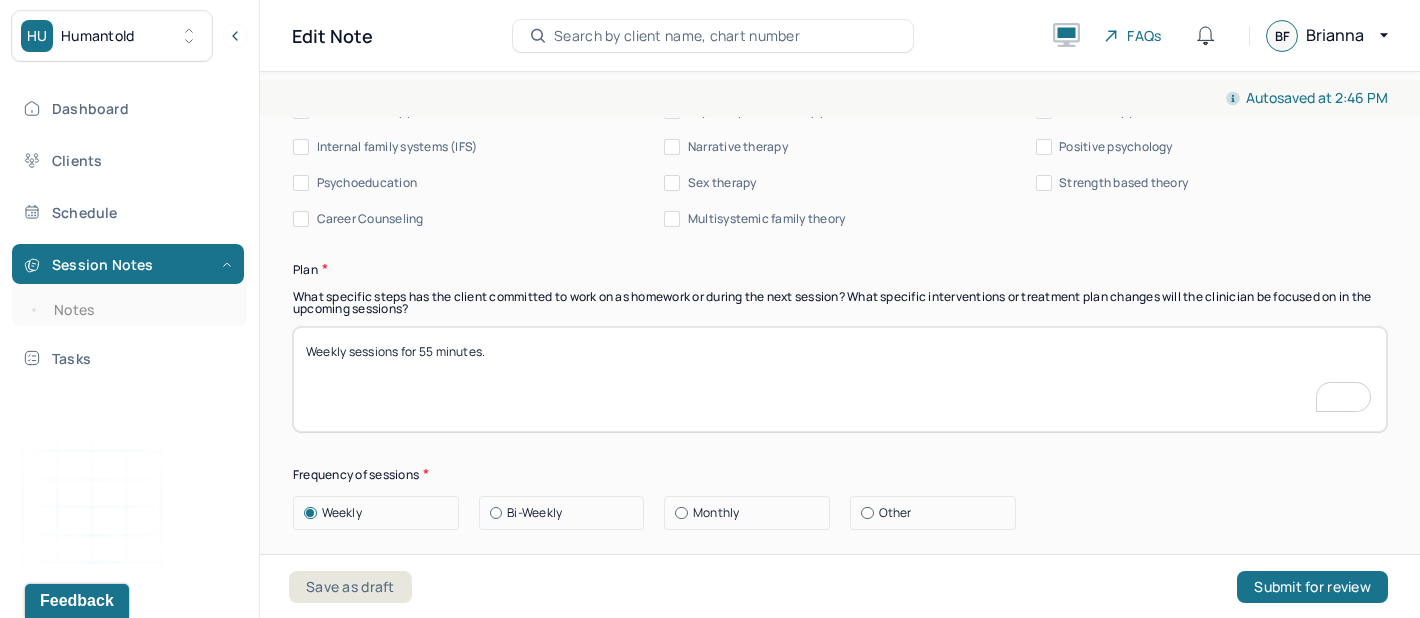 type on "Weekly sessions for 55 minutes." 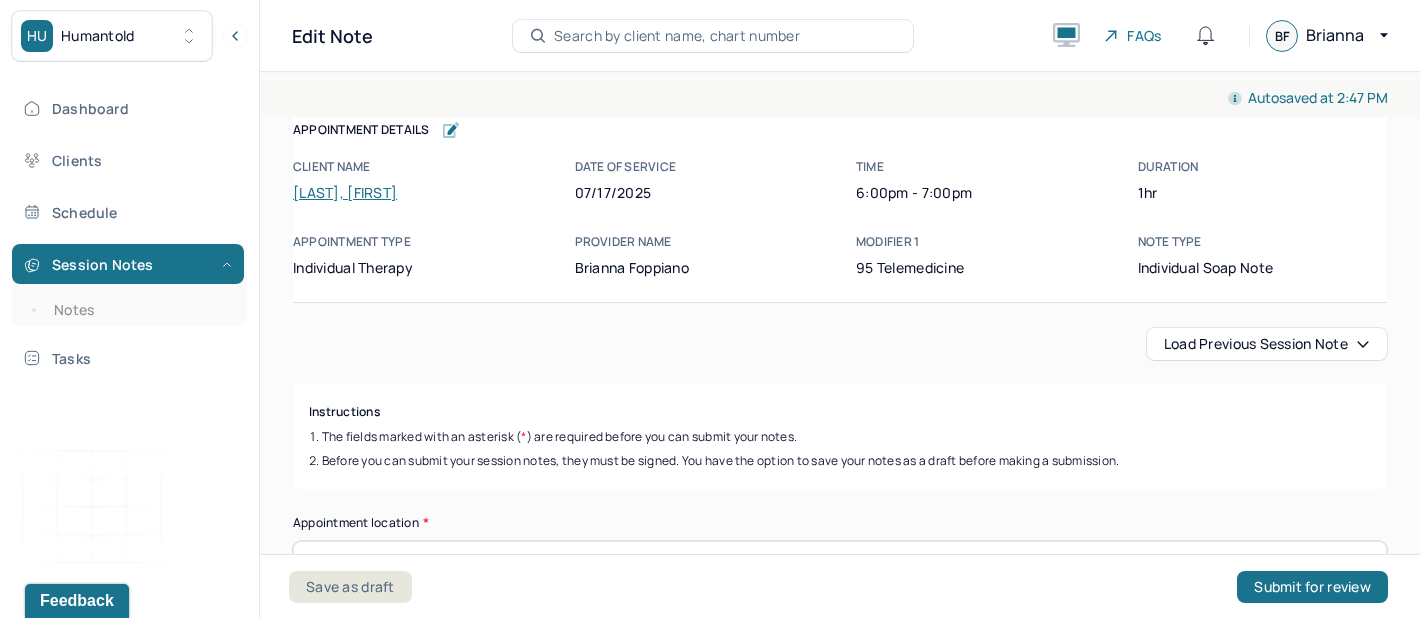 scroll, scrollTop: 0, scrollLeft: 0, axis: both 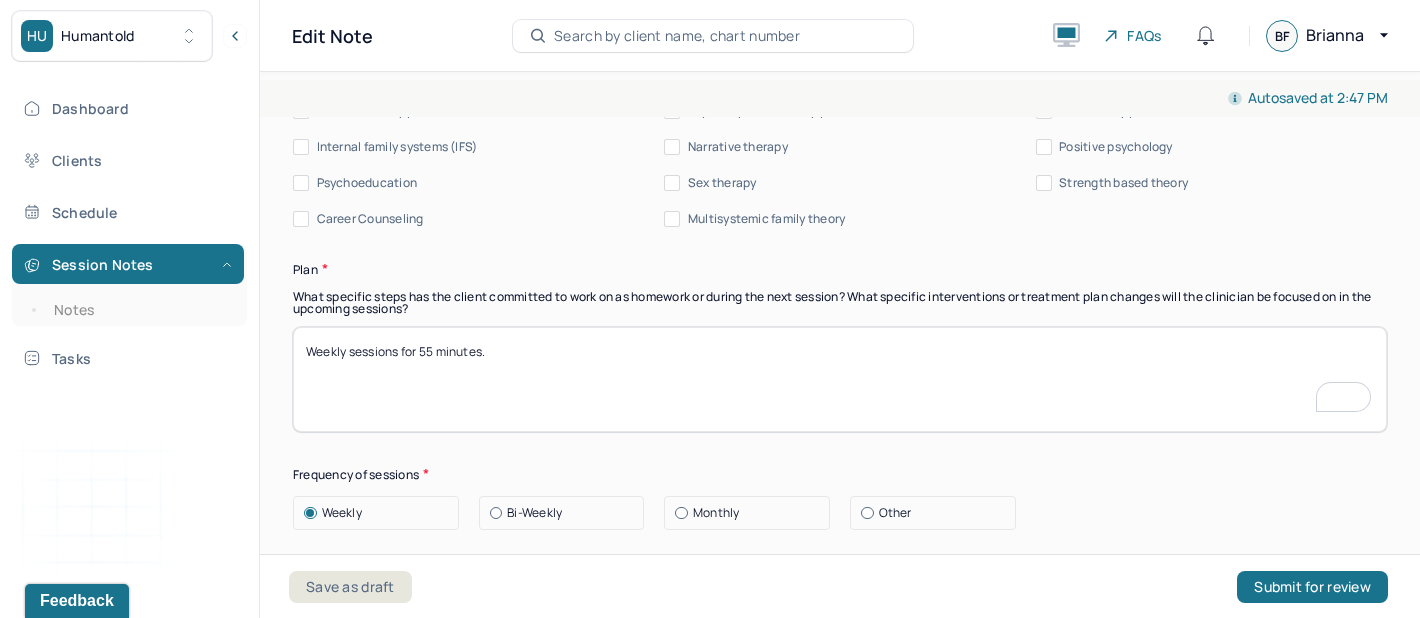 paste on "Monitor client’s emotional well-being and provide support for decision-making regarding the relationship’s future." 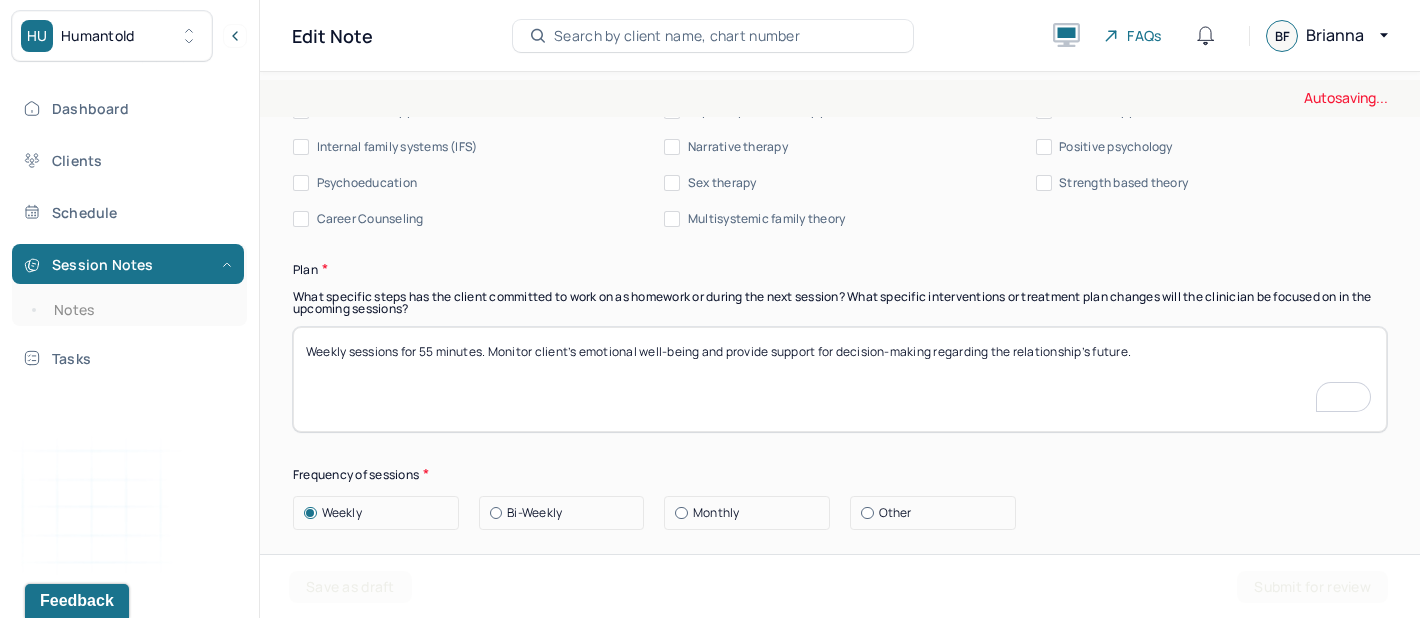 scroll, scrollTop: 2624, scrollLeft: 0, axis: vertical 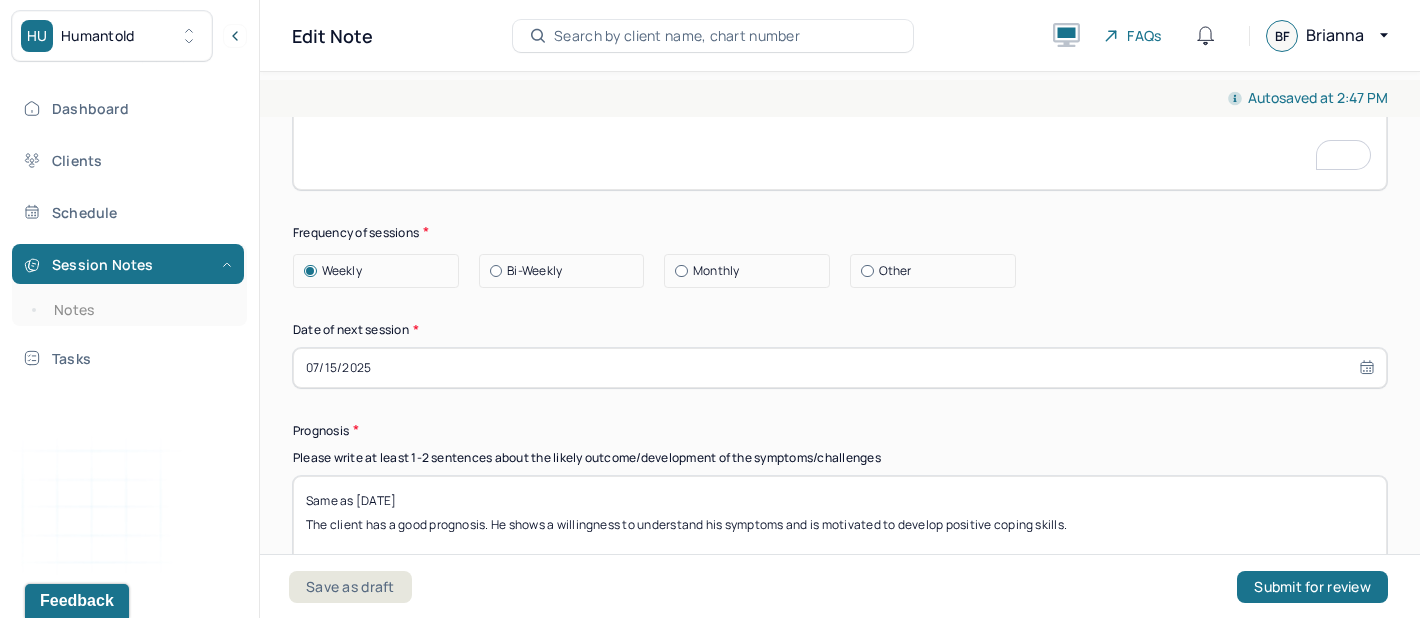 type on "Weekly sessions for 55 minutes. Monitor client’s emotional well-being and provide support for decision-making regarding the relationship’s future." 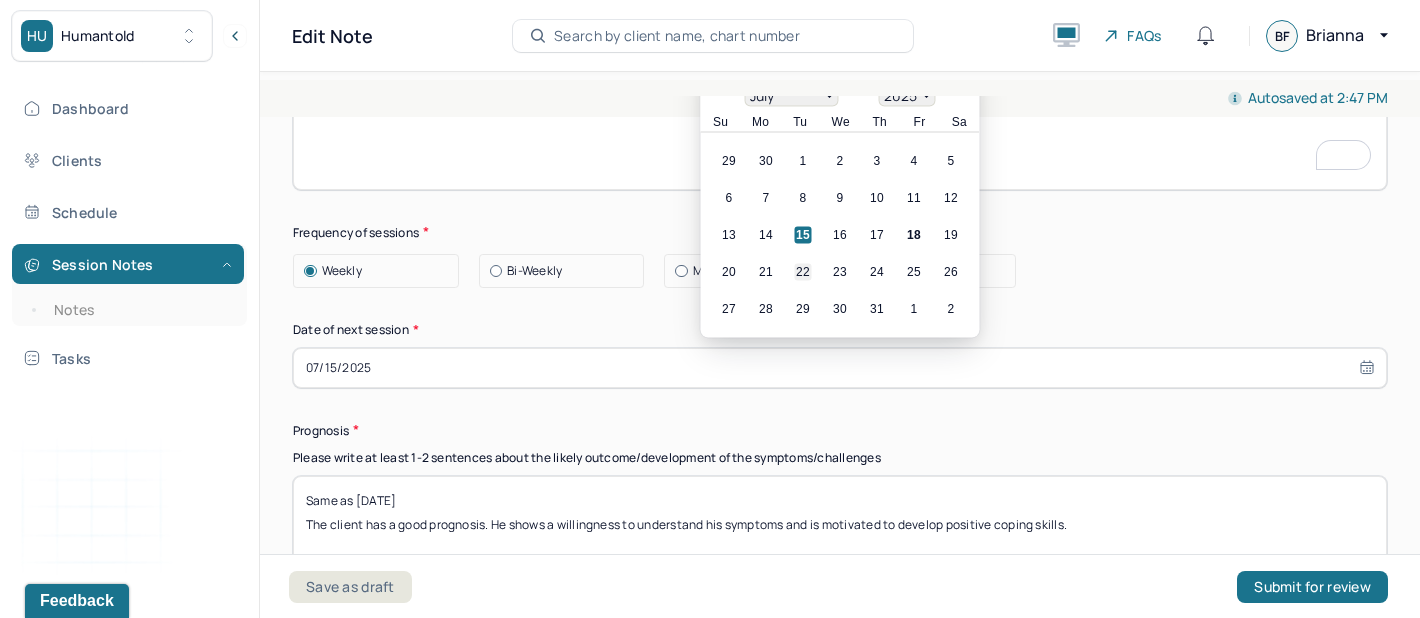 click on "22" at bounding box center [803, 271] 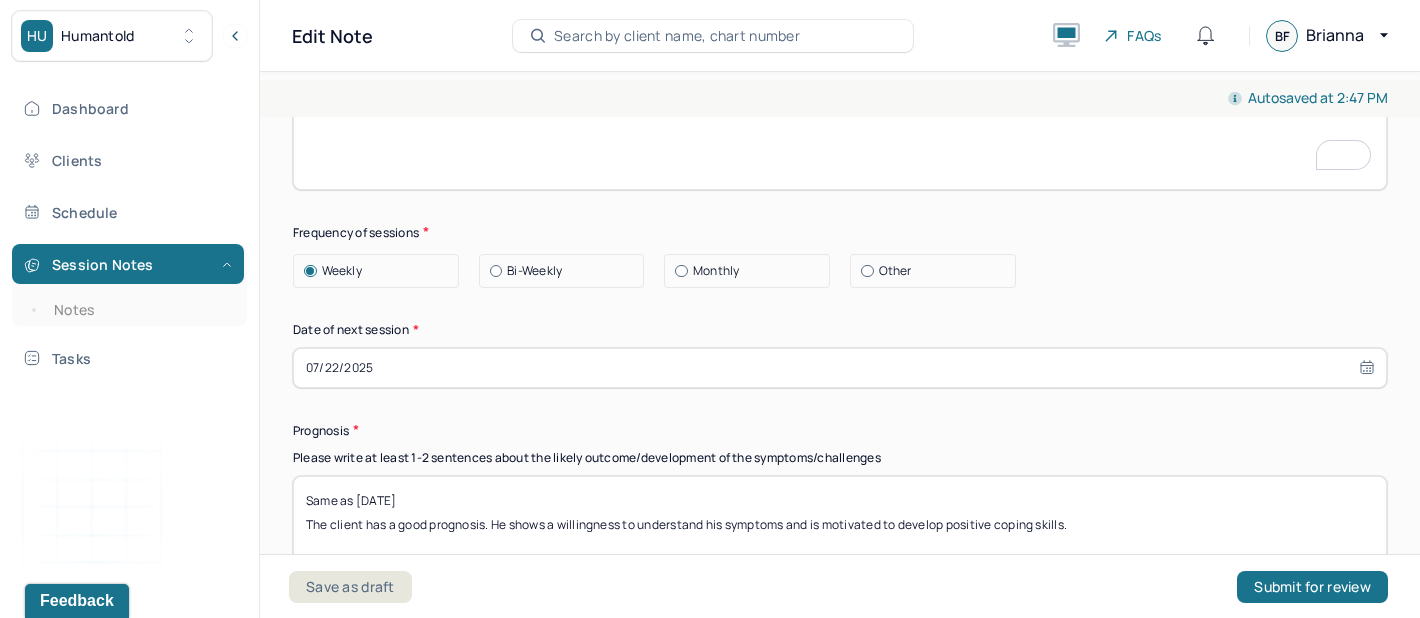 scroll, scrollTop: 2744, scrollLeft: 0, axis: vertical 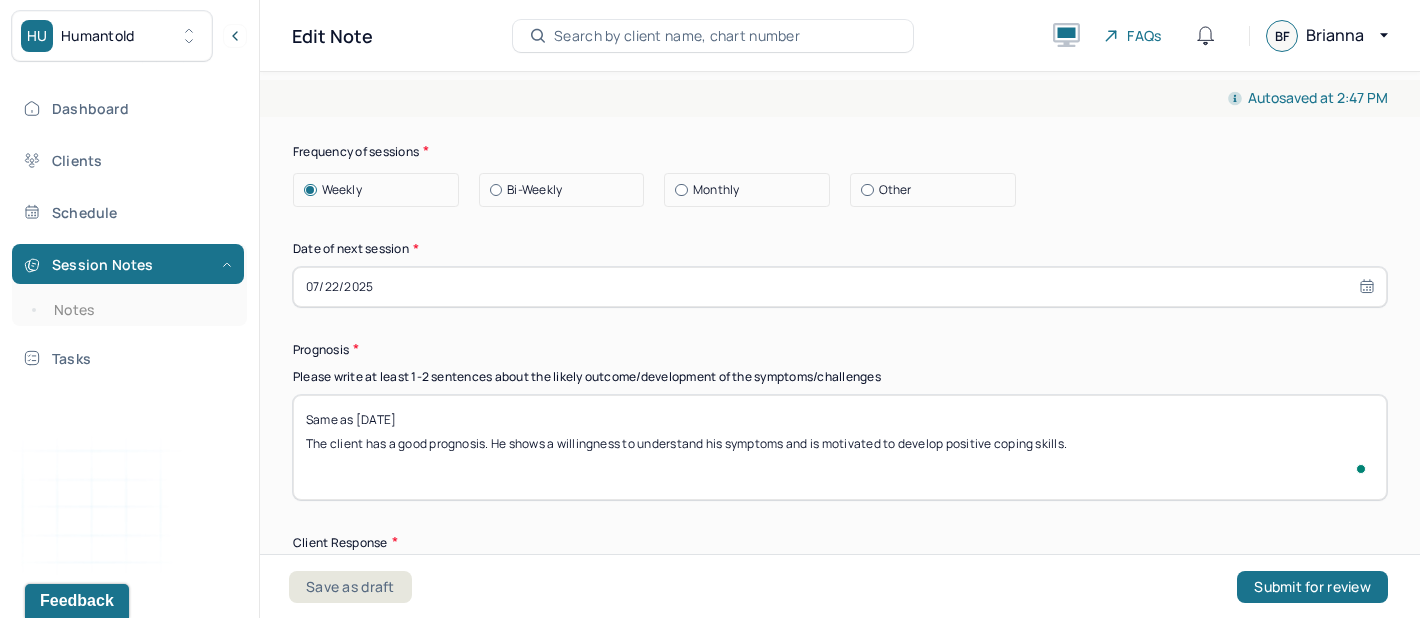 click on "Same as 07/01/25
The client has a good prognosis. He shows a willingness to understand his symptoms and is motivated to develop positive coping skills." at bounding box center [840, 447] 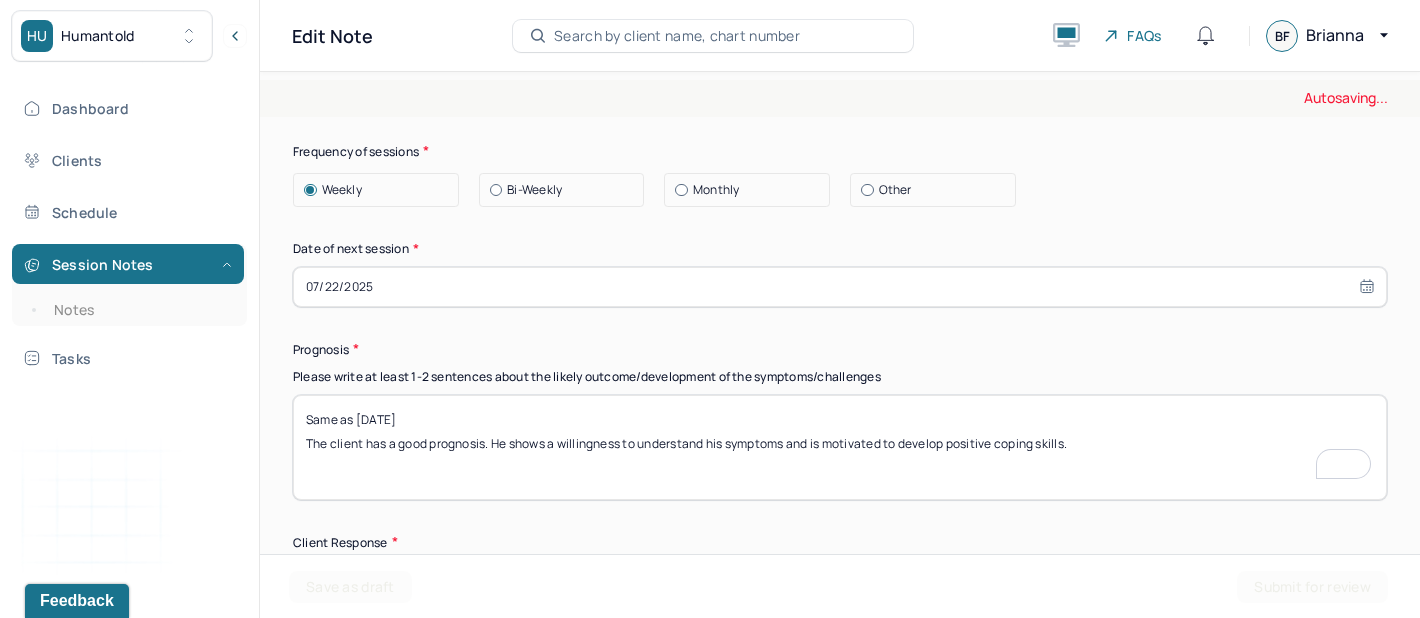 click on "Same as 07/01/25
The client has a good prognosis. He shows a willingness to understand his symptoms and is motivated to develop positive coping skills." at bounding box center [840, 447] 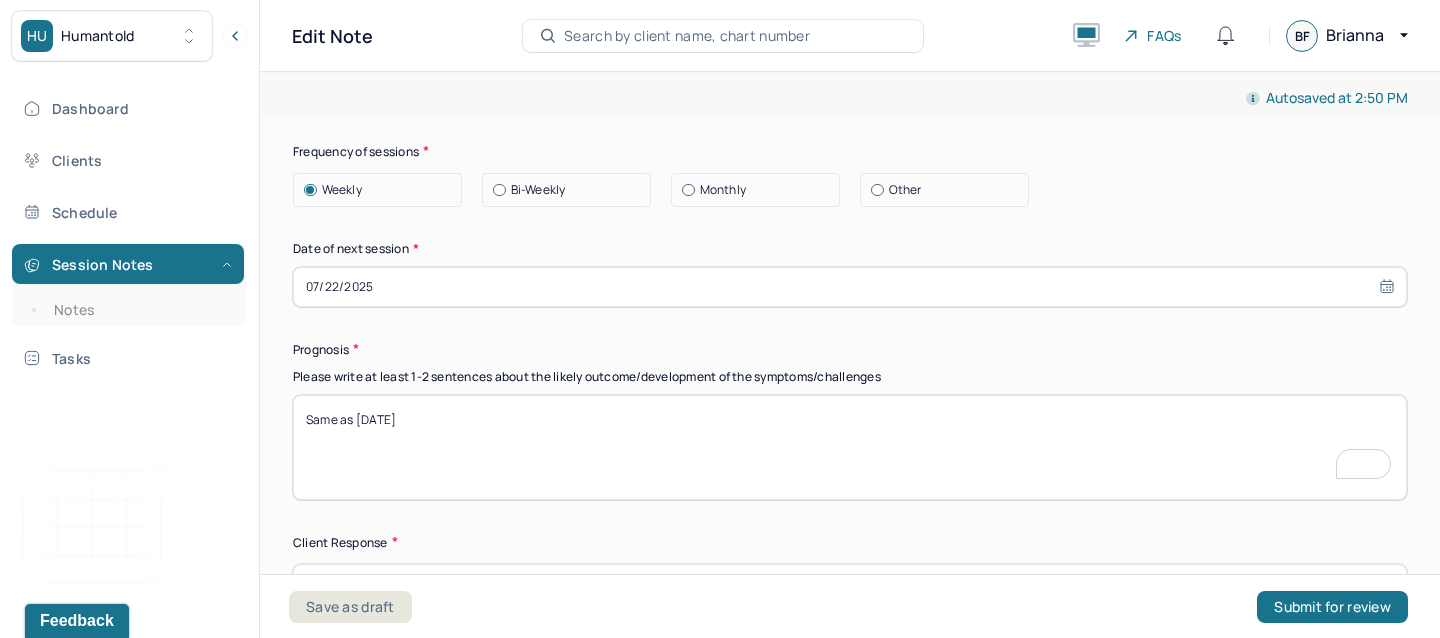 paste on "The client’s commitment to change and focus on goal attainment are encouraging signs of future progress." 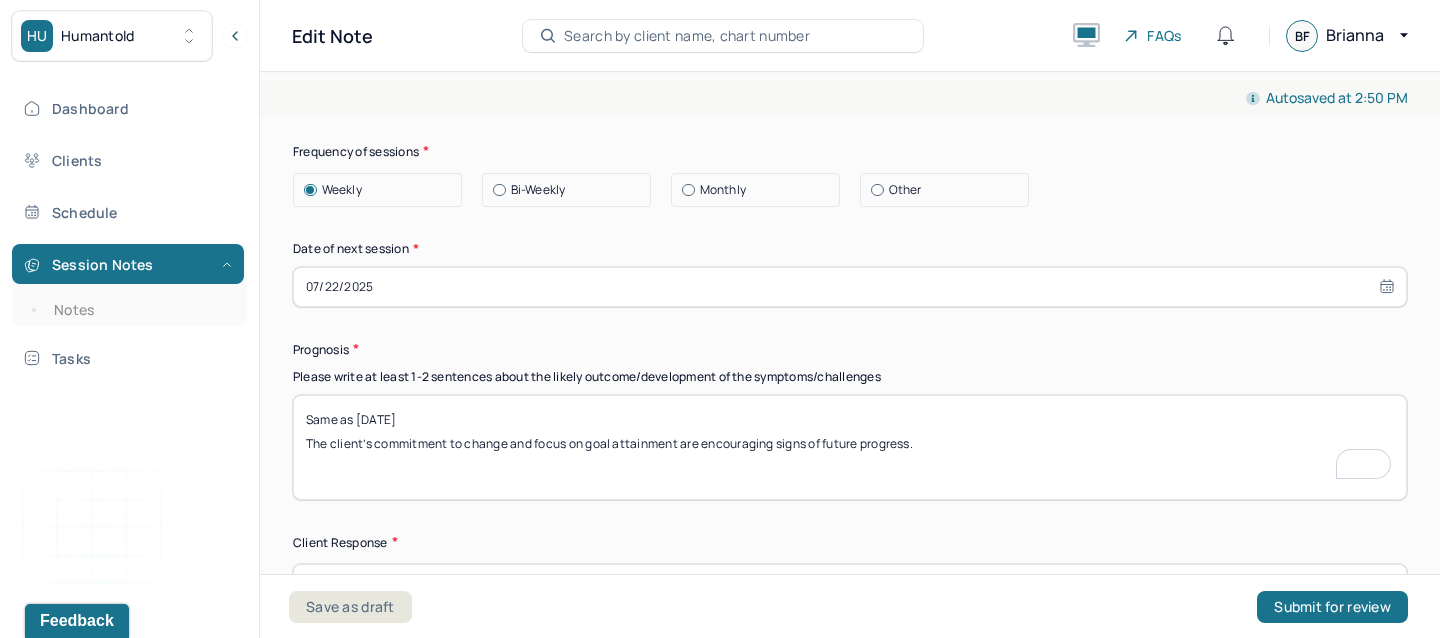 scroll, scrollTop: 2811, scrollLeft: 0, axis: vertical 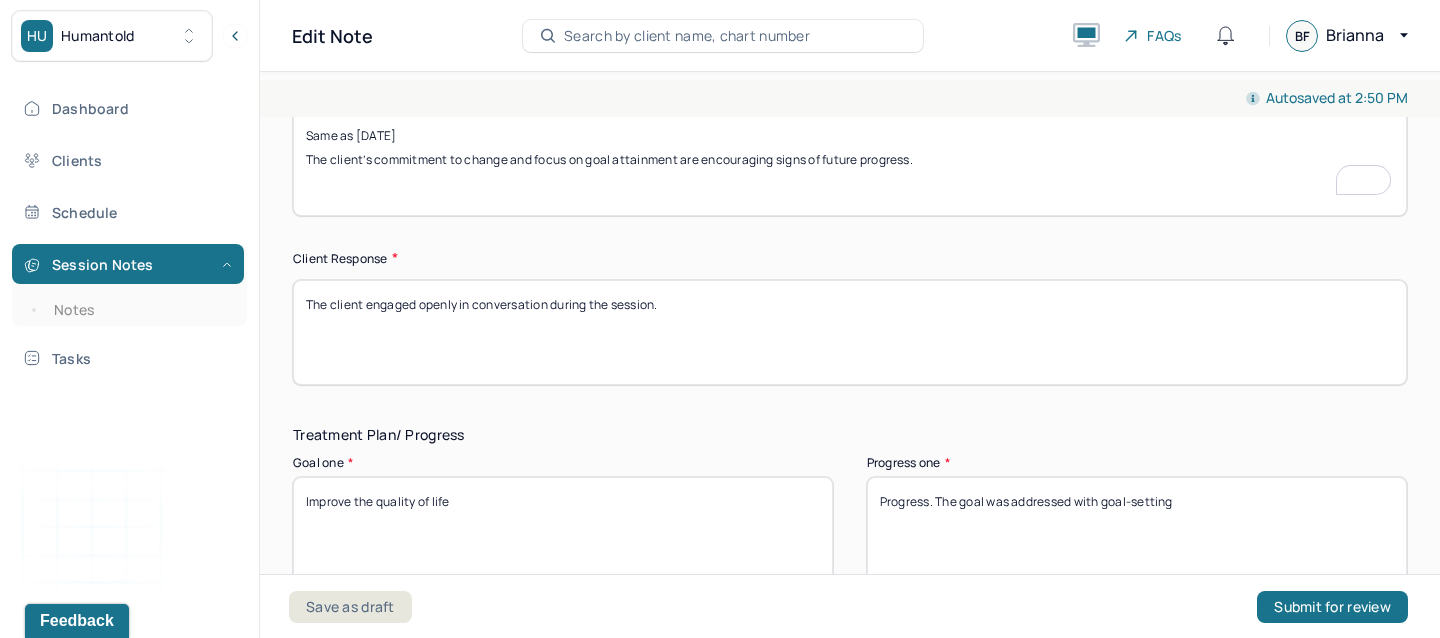 type on "Same as 07/08/25
The client’s commitment to change and focus on goal attainment are encouraging signs of future progress." 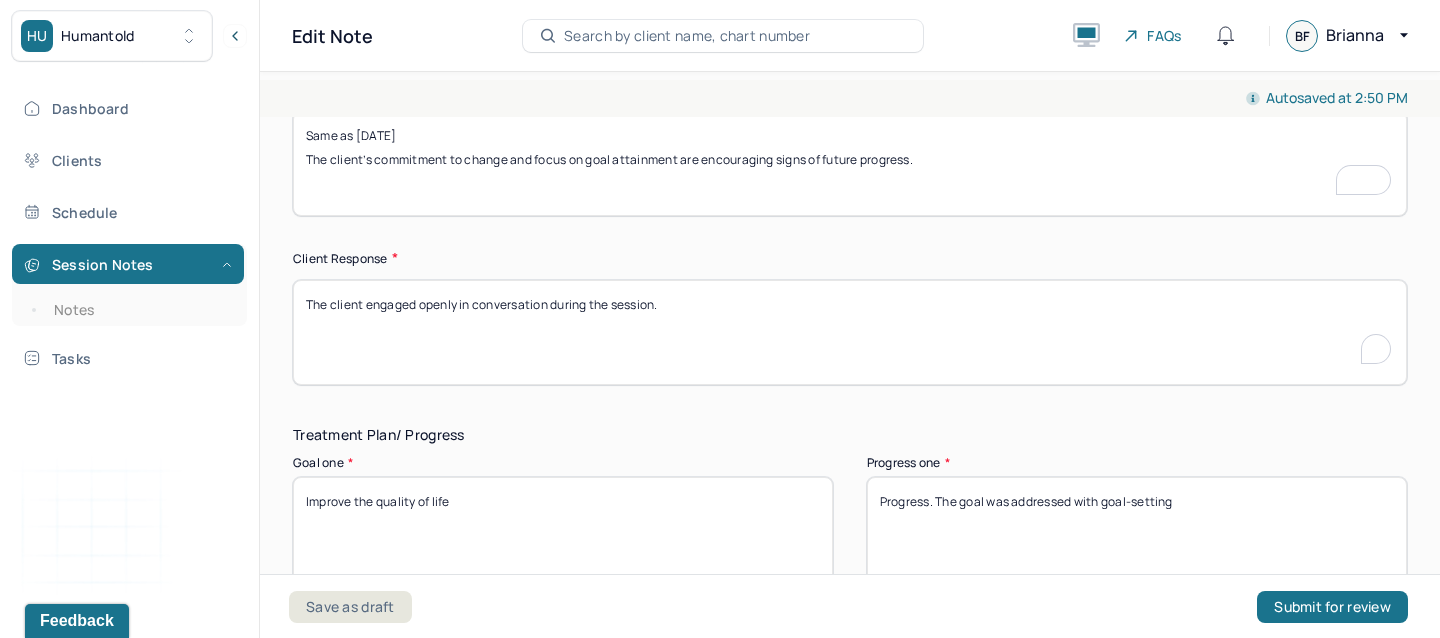 click on "The client engaged openly in conversation during the session." at bounding box center (850, 332) 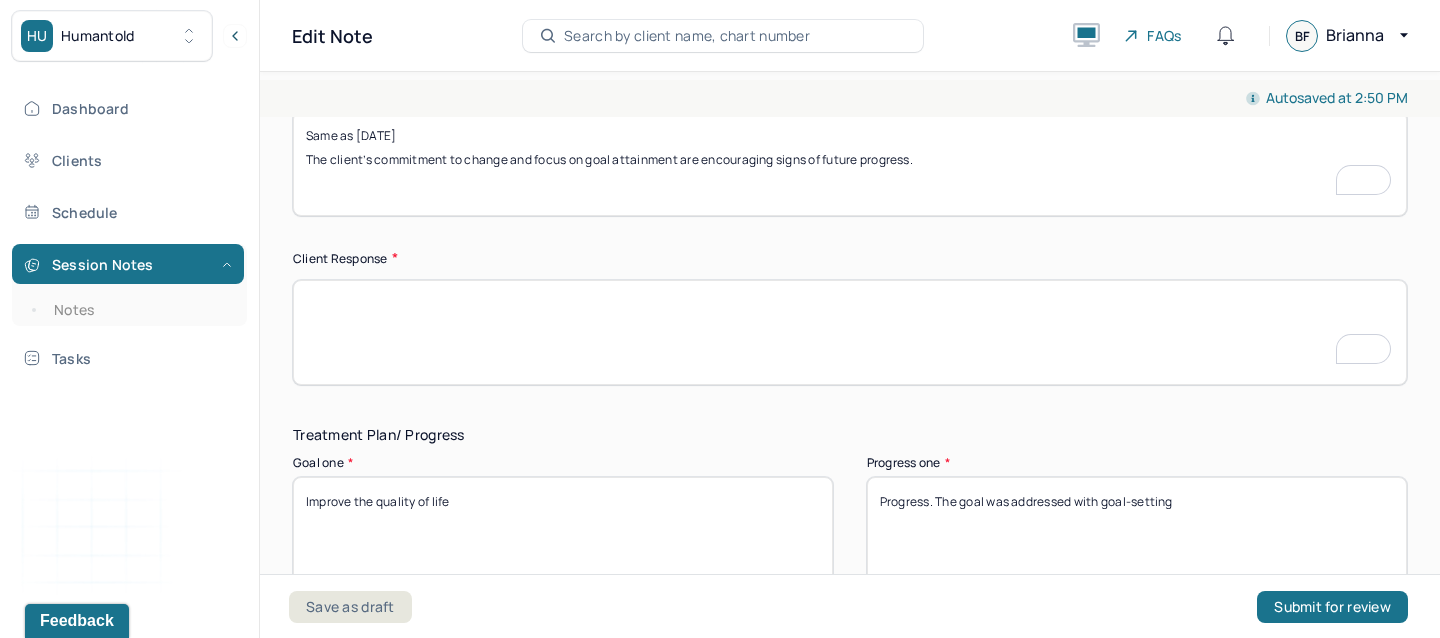 scroll, scrollTop: 3046, scrollLeft: 0, axis: vertical 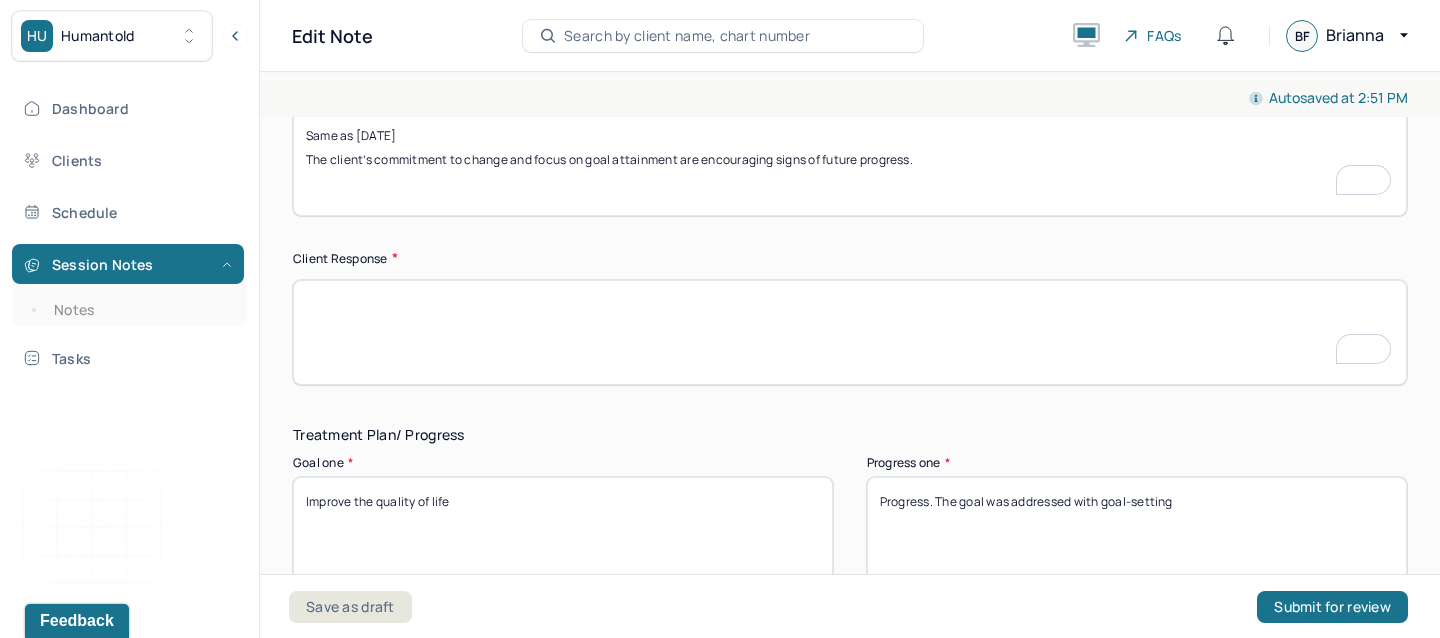 paste on "The client actively participated in the session." 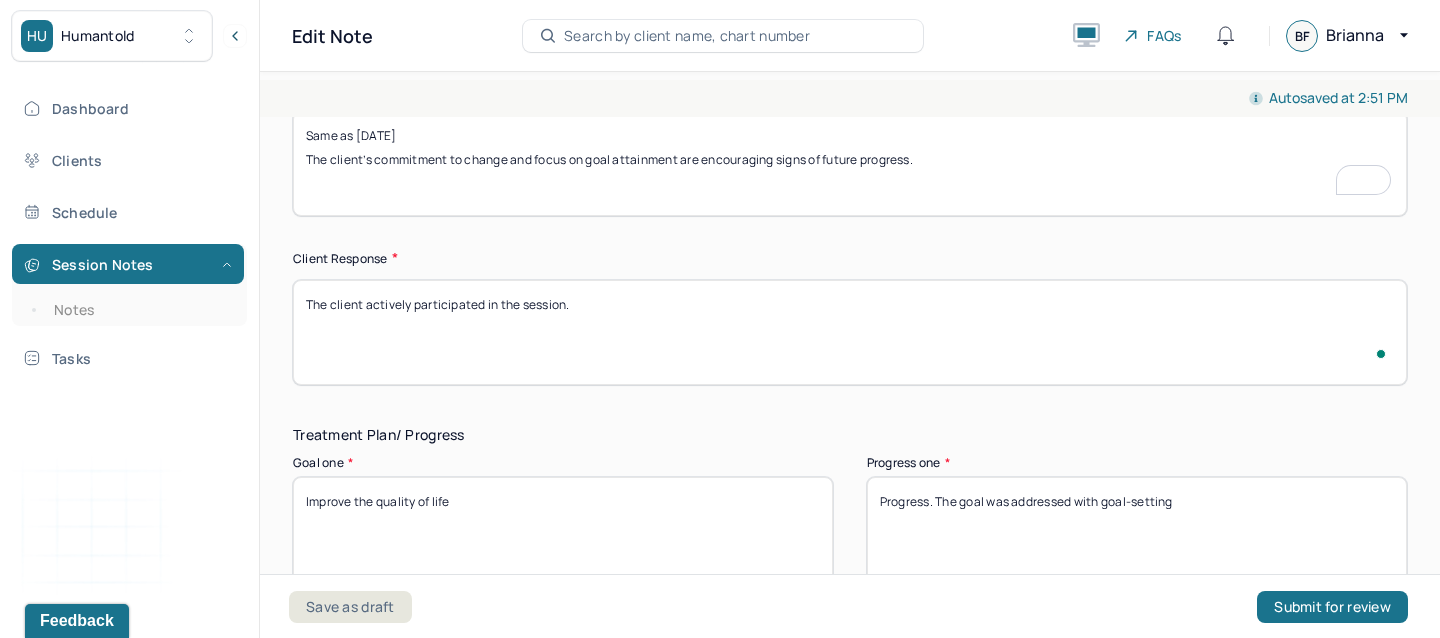 scroll, scrollTop: 3262, scrollLeft: 0, axis: vertical 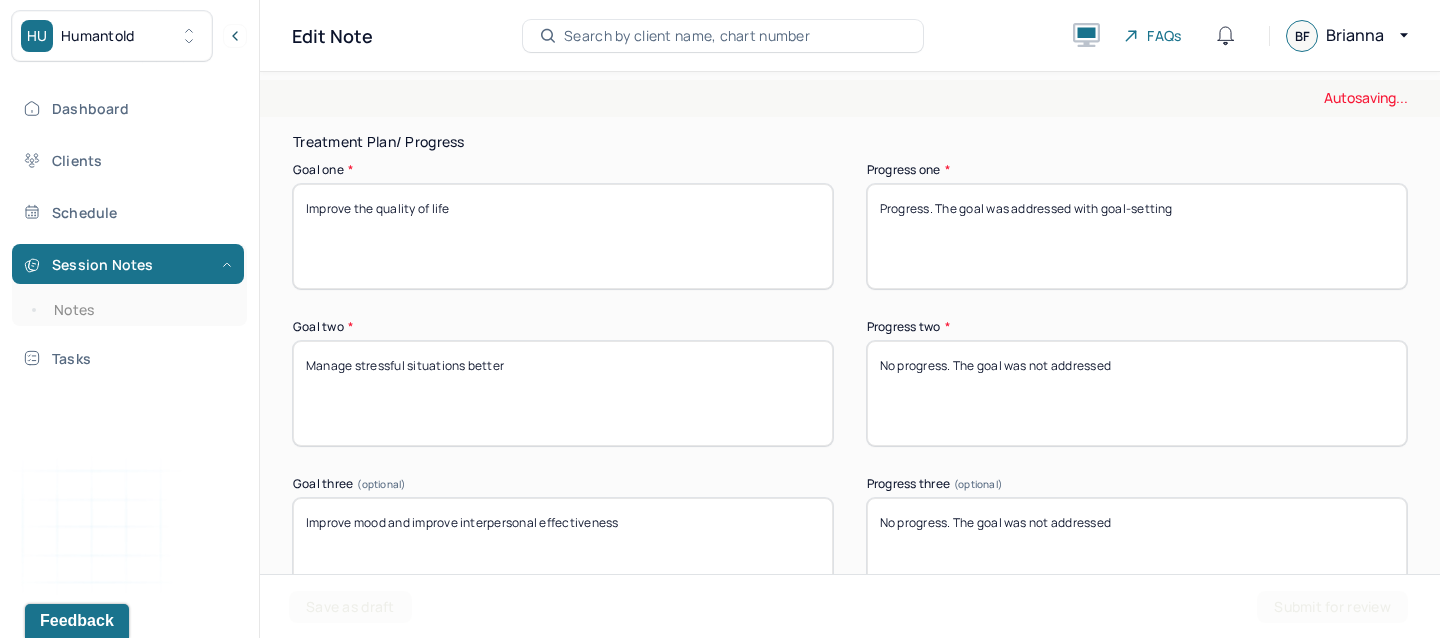 type on "The client actively participated in the session." 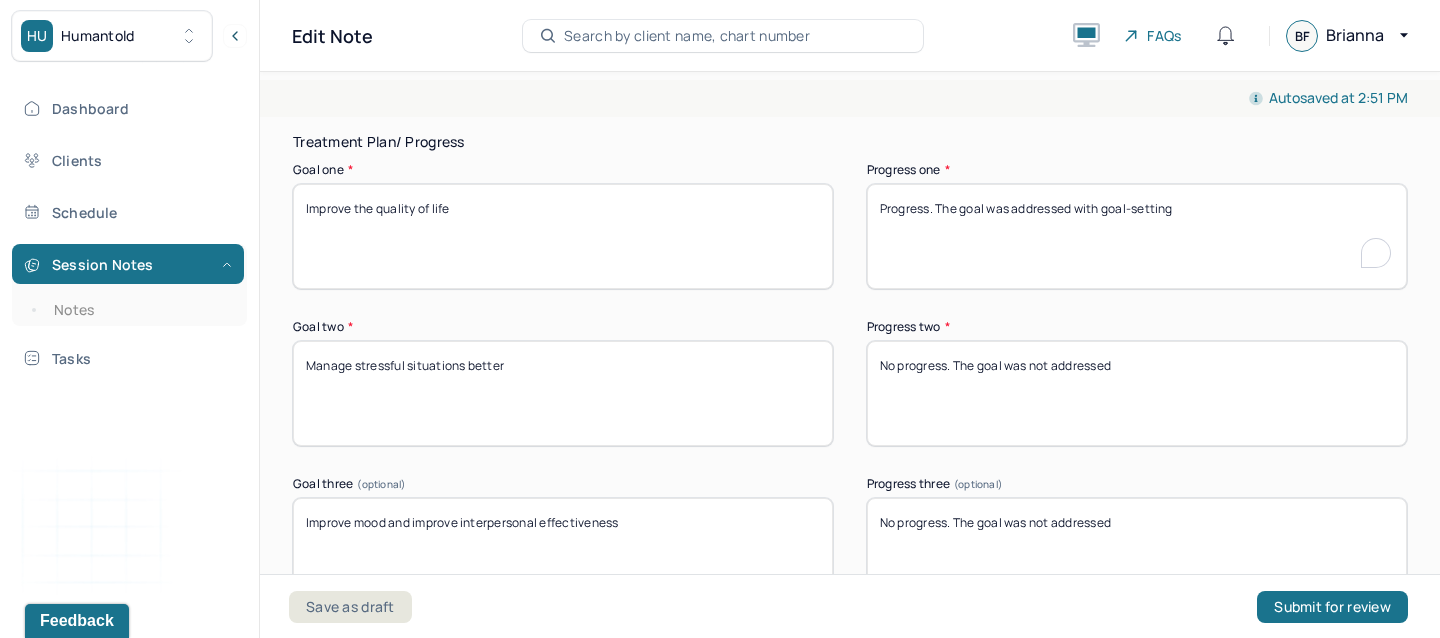 click on "Progress. The goal was addressed with goal-setting" at bounding box center (1137, 236) 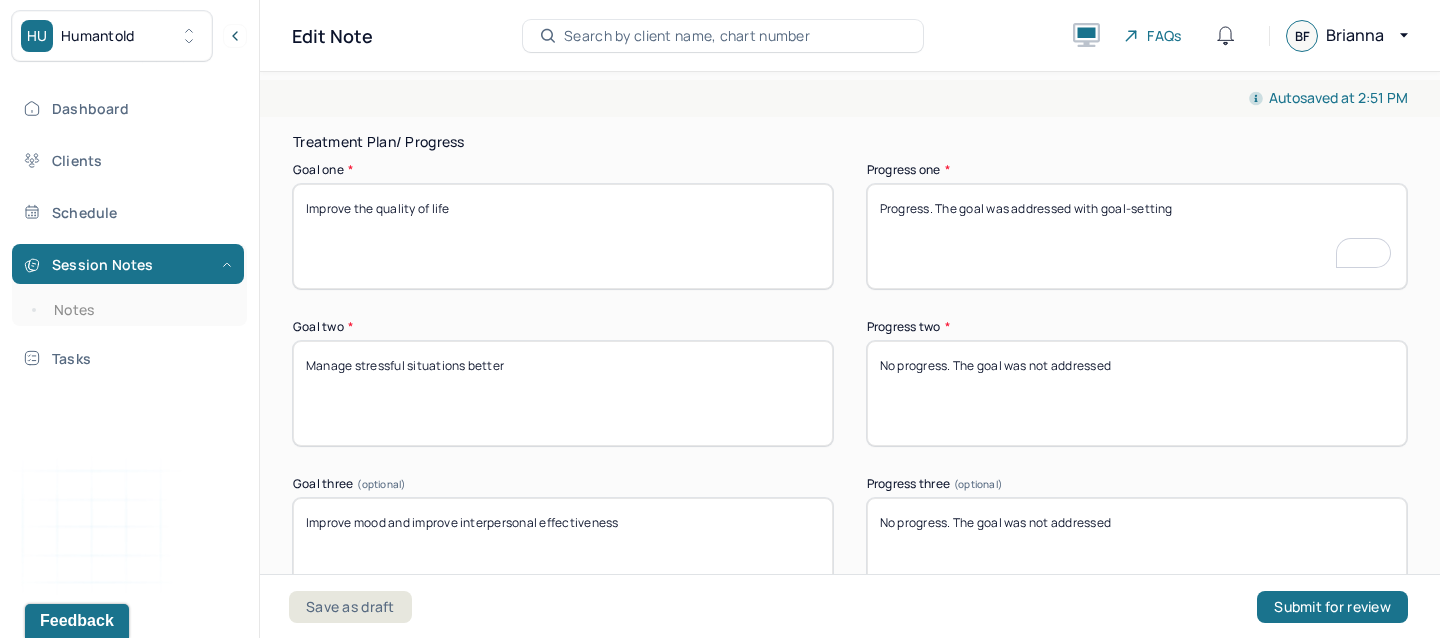 click on "Progress. The goal was addressed with goal-setting" at bounding box center [1137, 236] 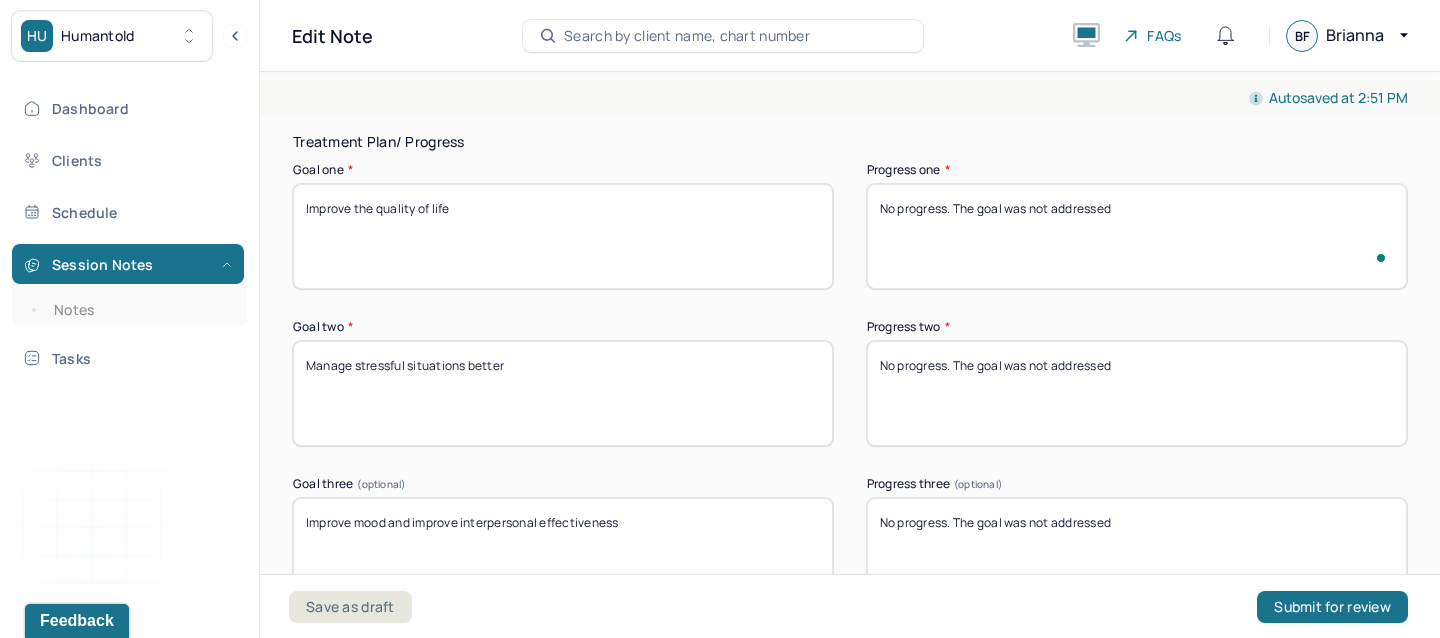 type on "No progress. The goal was not addressed" 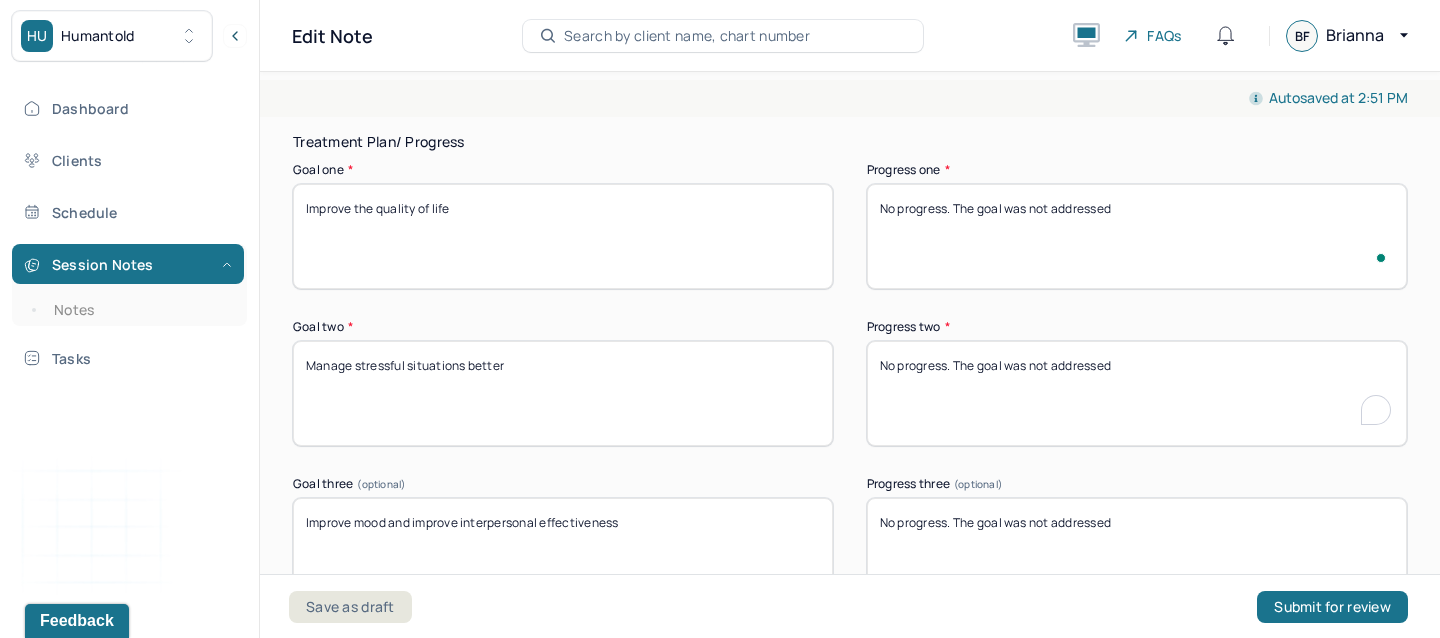 click on "No progress. The goal was not addressed" at bounding box center [1137, 393] 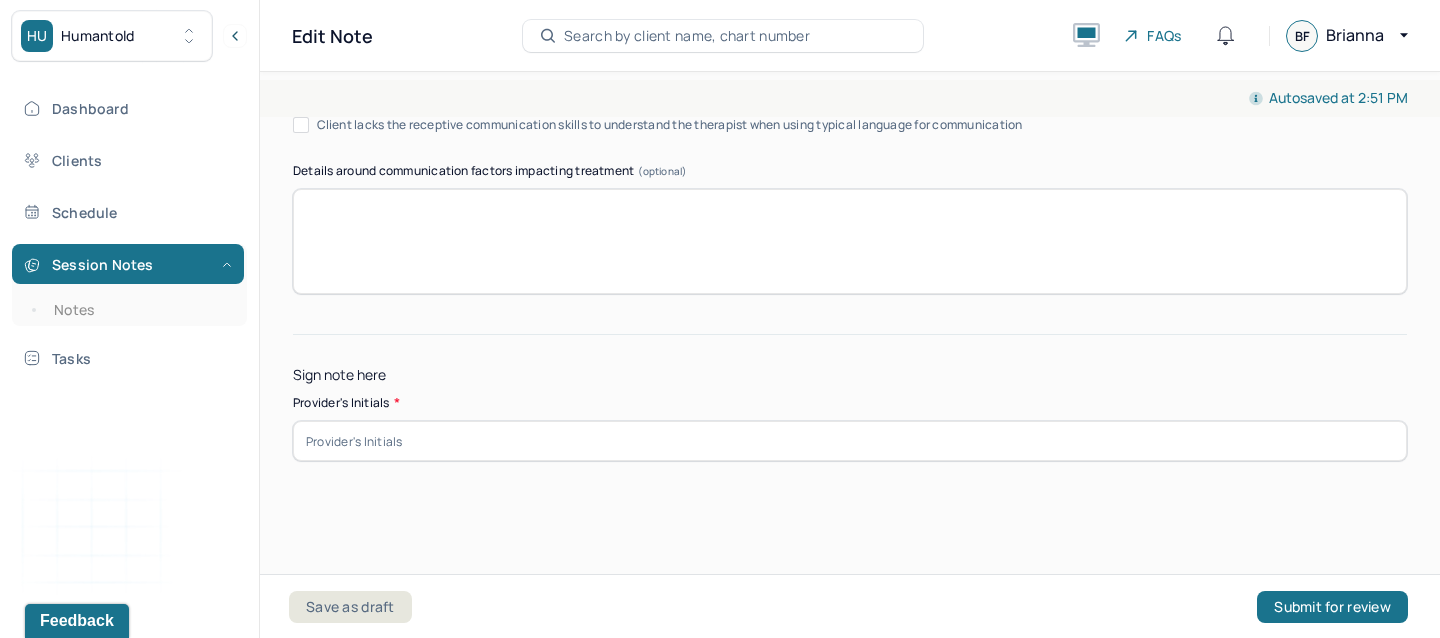 type on "Progress. The goal was addressed with CBT and psychoeducation" 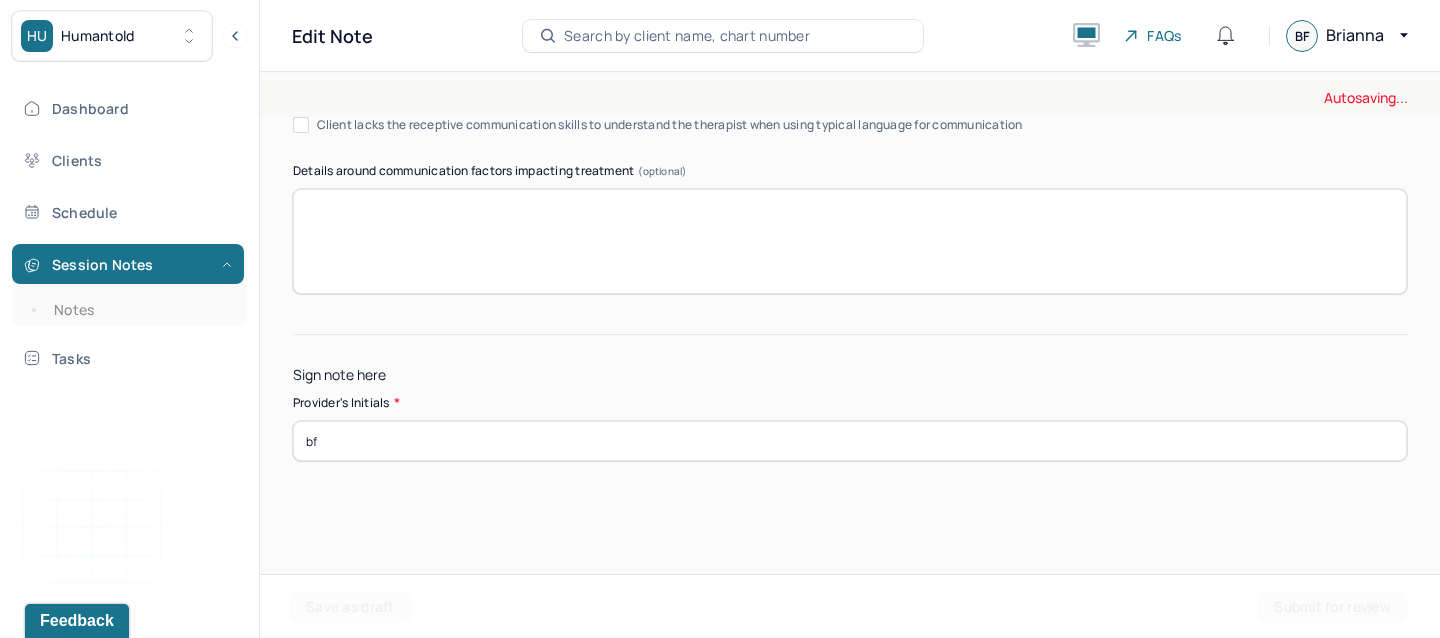 type on "bf" 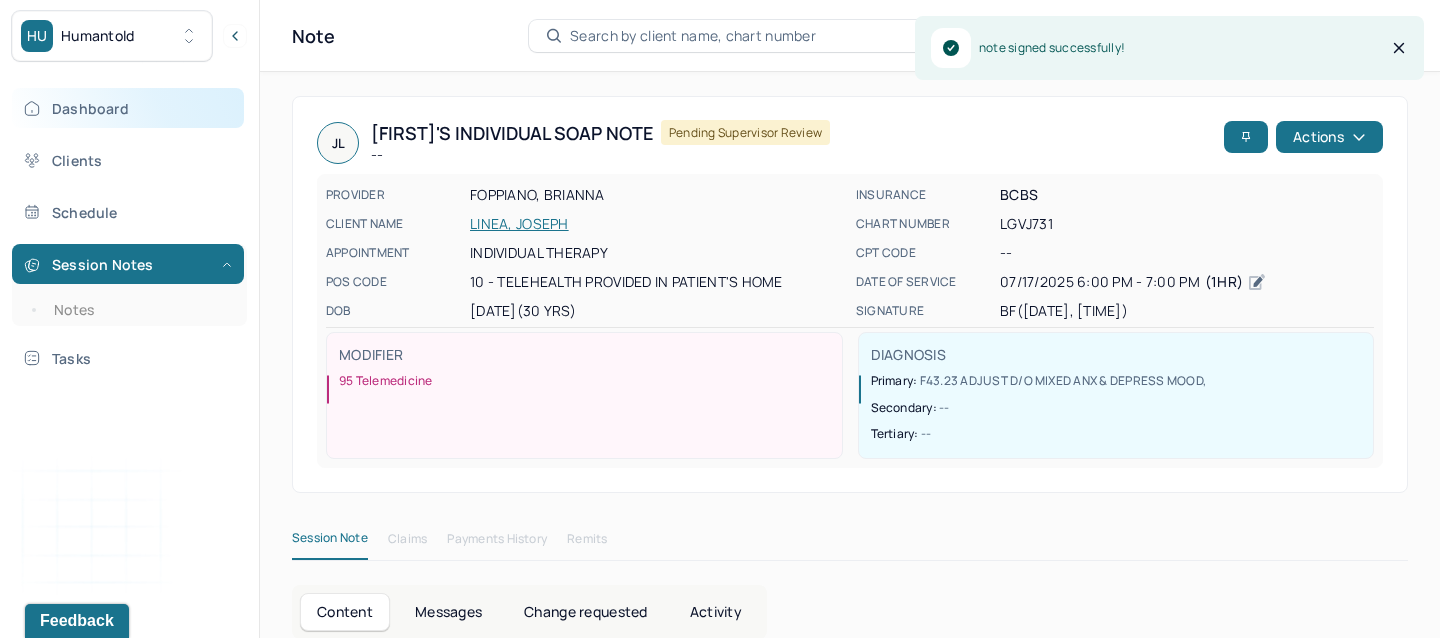 click on "Dashboard" at bounding box center (128, 108) 